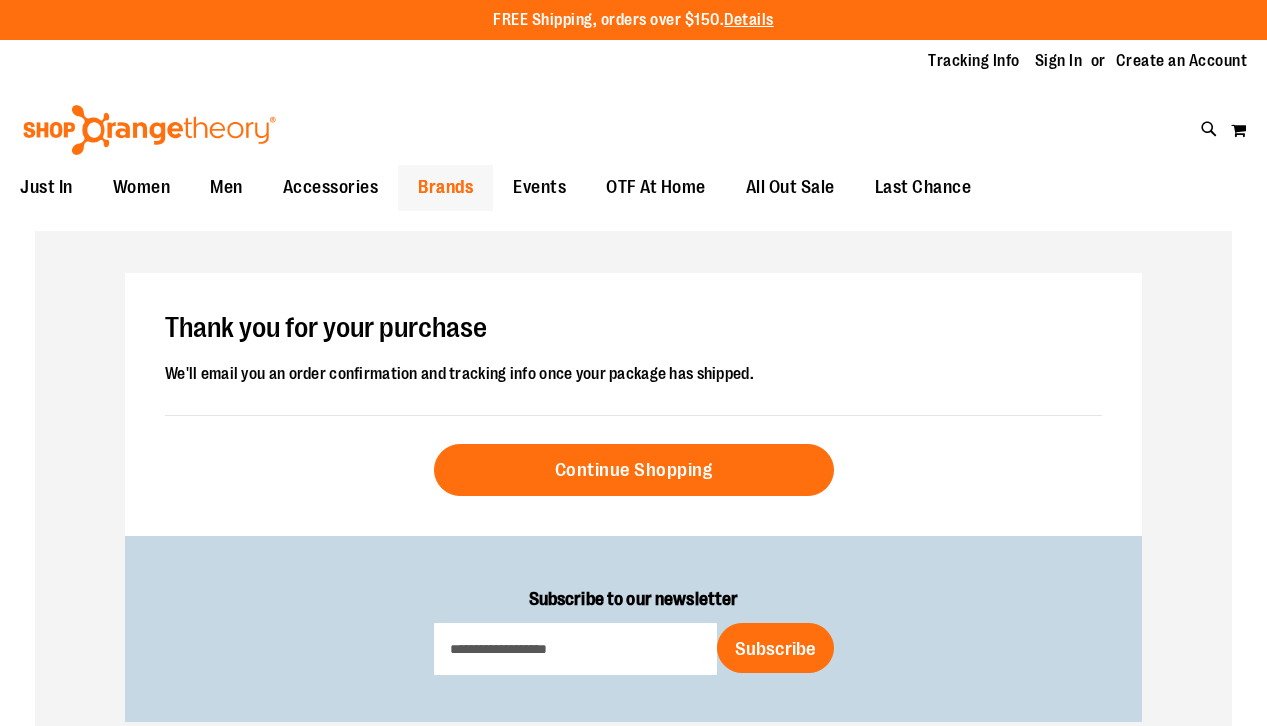 scroll, scrollTop: 0, scrollLeft: 0, axis: both 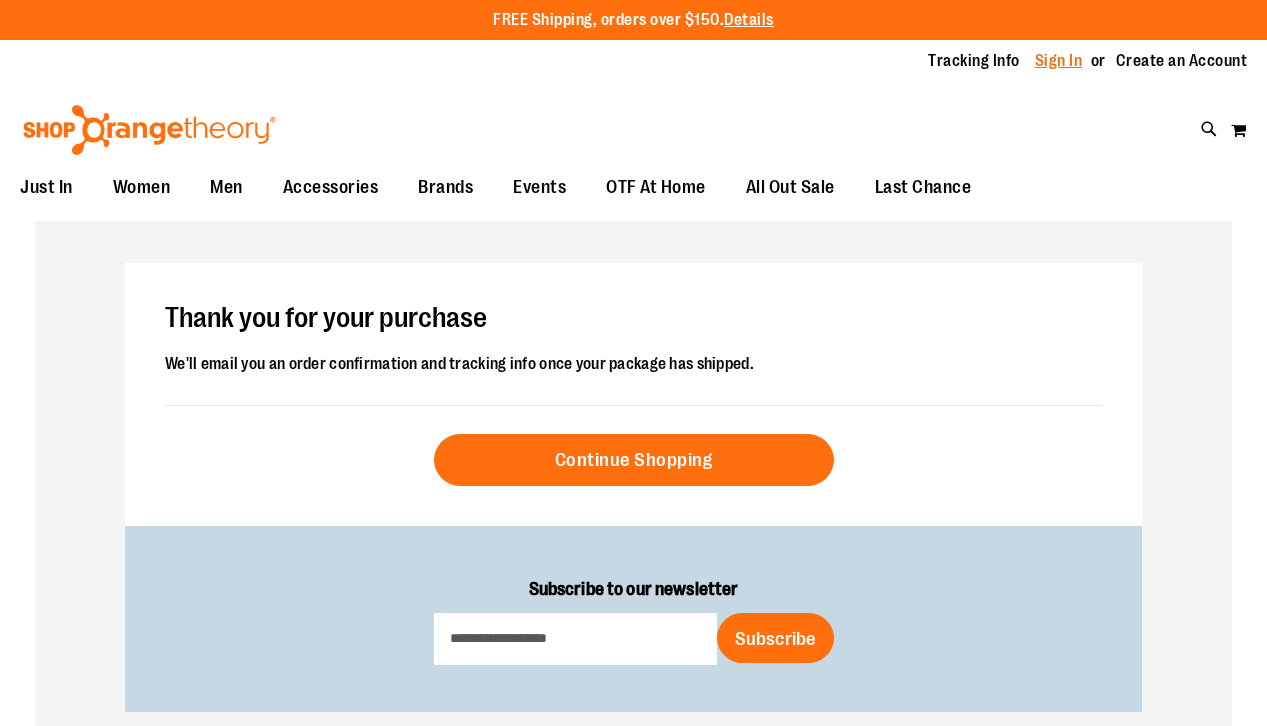 click on "Sign In" at bounding box center (1059, 61) 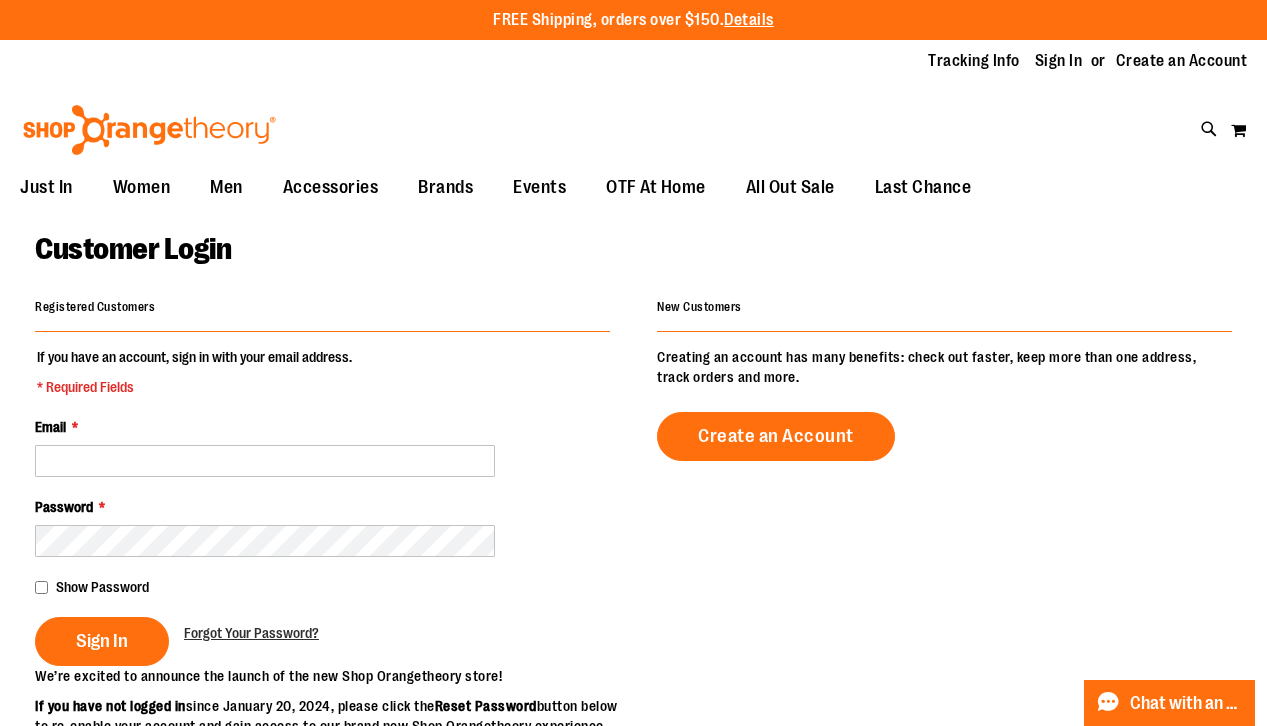 scroll, scrollTop: 0, scrollLeft: 0, axis: both 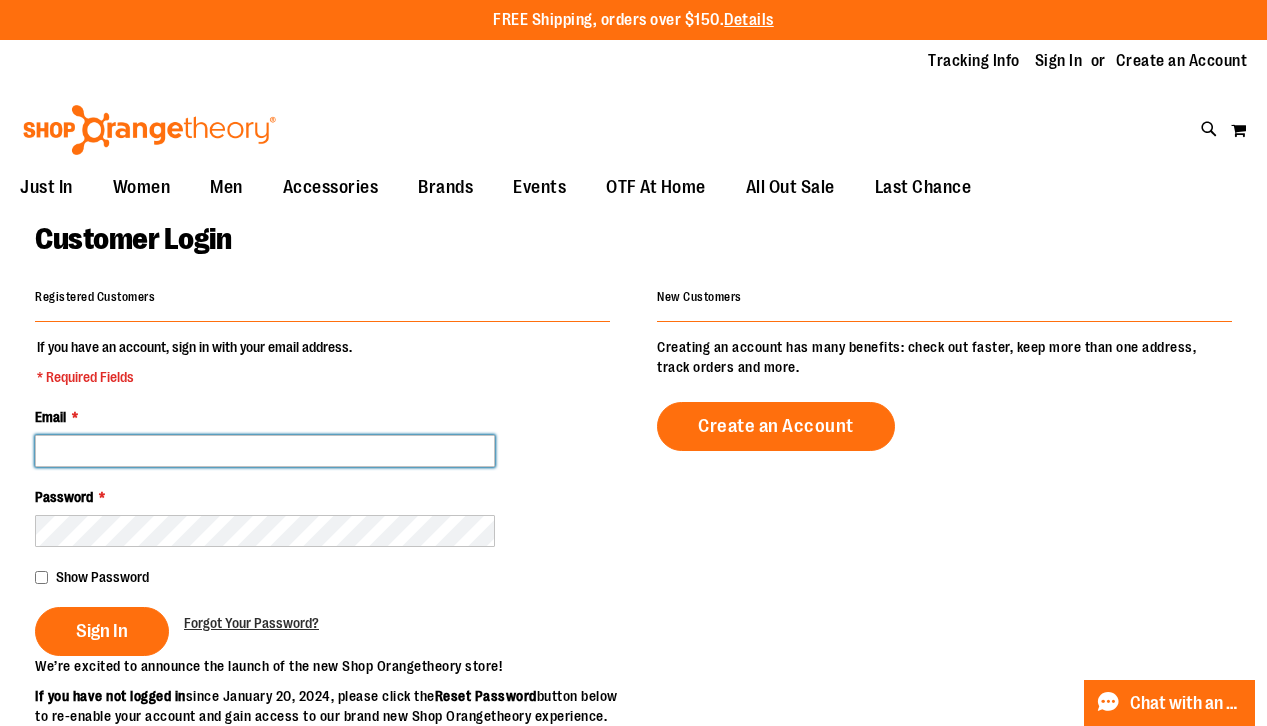 click on "Email *" at bounding box center [265, 451] 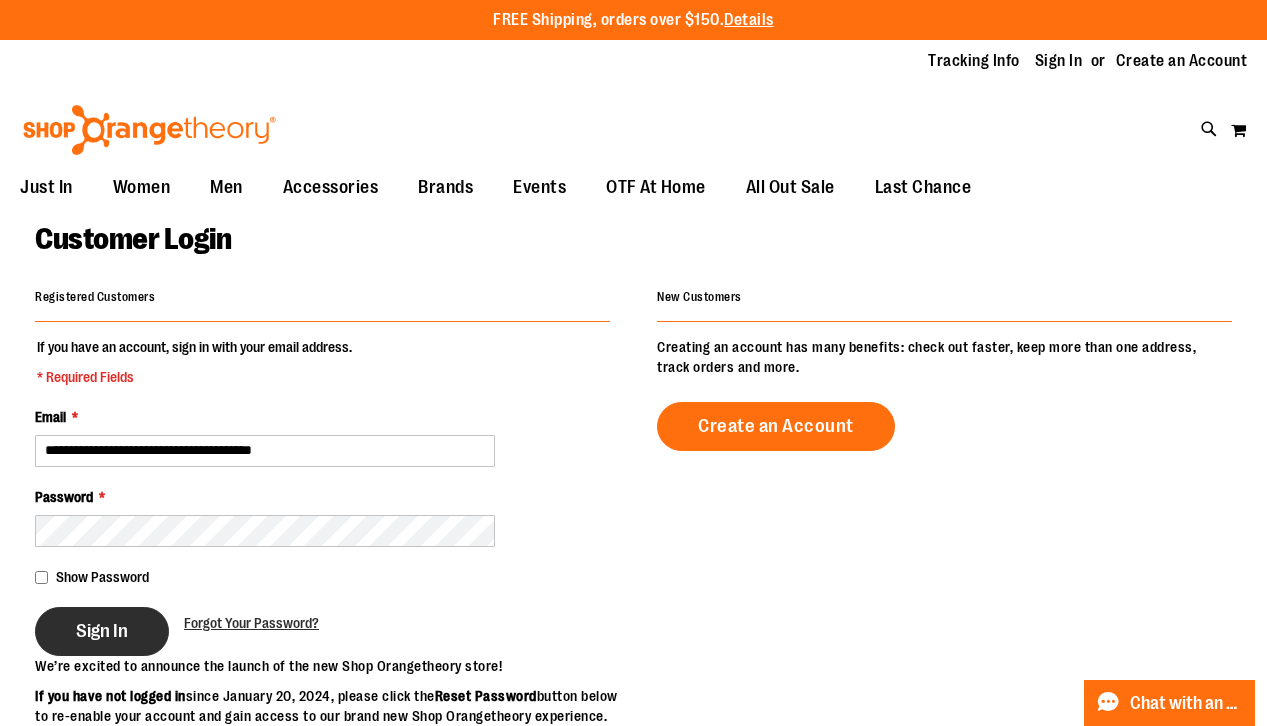 click on "Sign In" at bounding box center (102, 631) 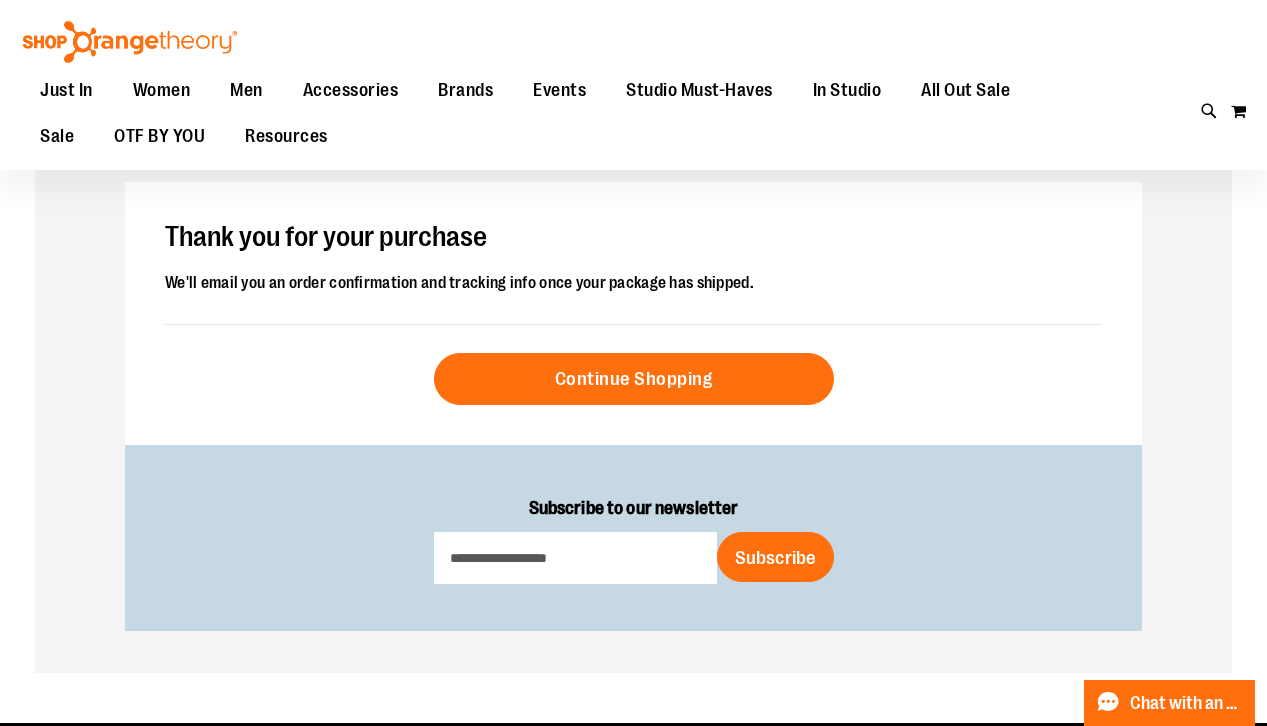 scroll, scrollTop: 0, scrollLeft: 0, axis: both 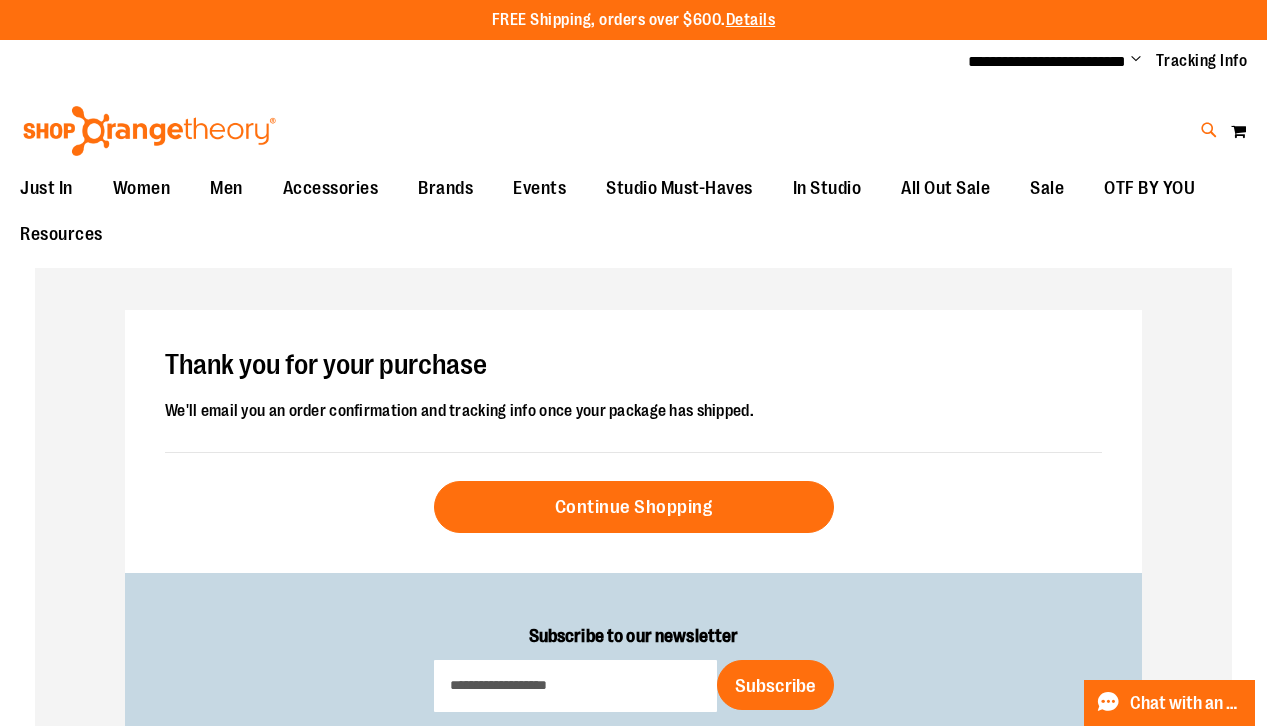 click at bounding box center [1209, 130] 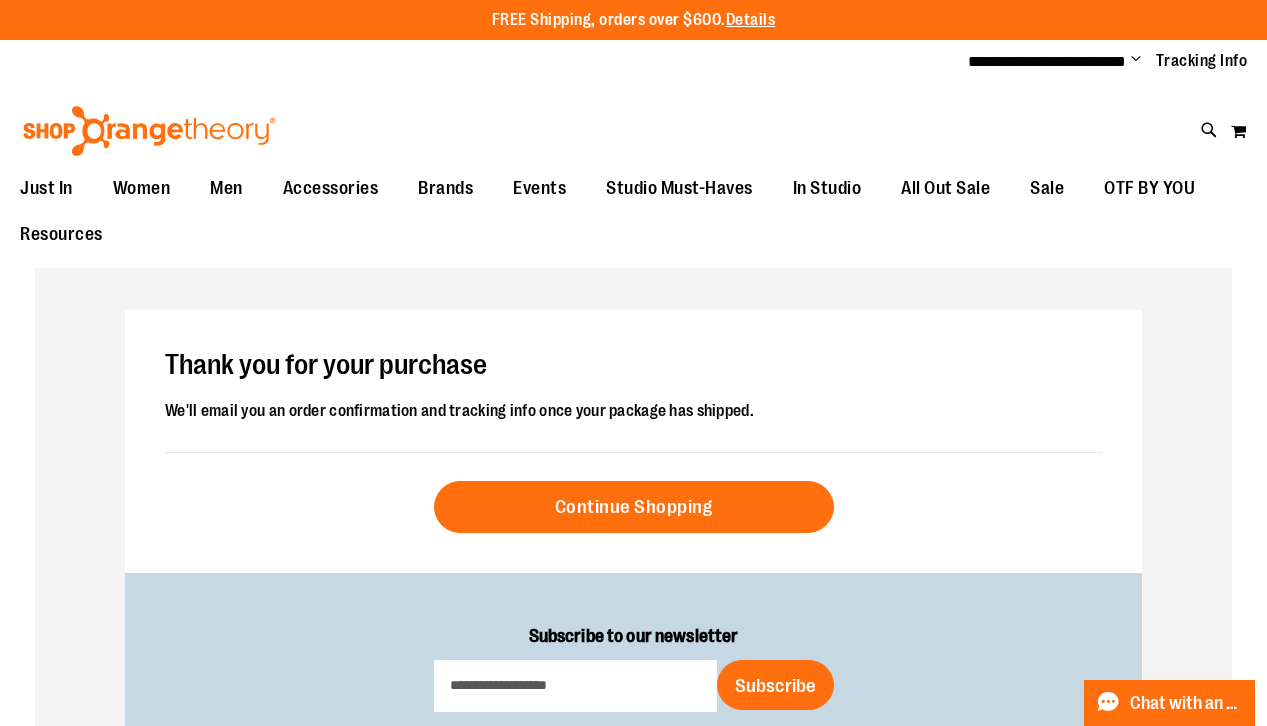 type on "****" 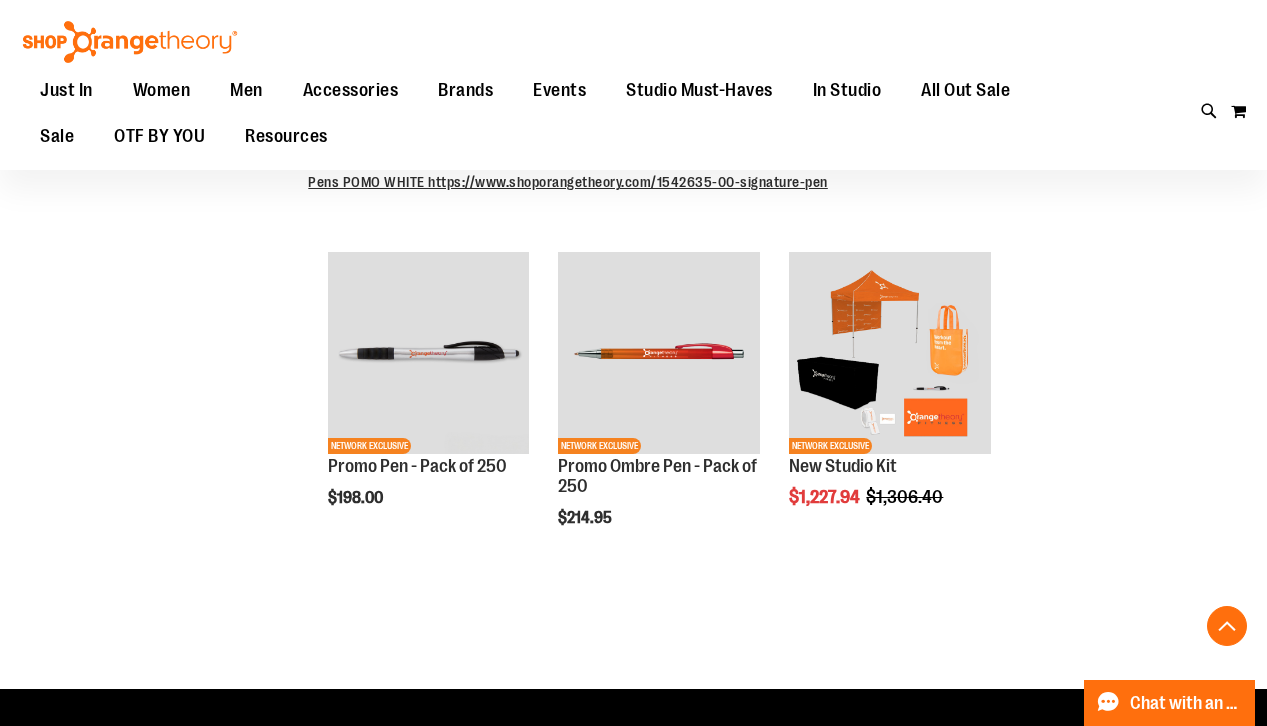 scroll, scrollTop: 486, scrollLeft: 0, axis: vertical 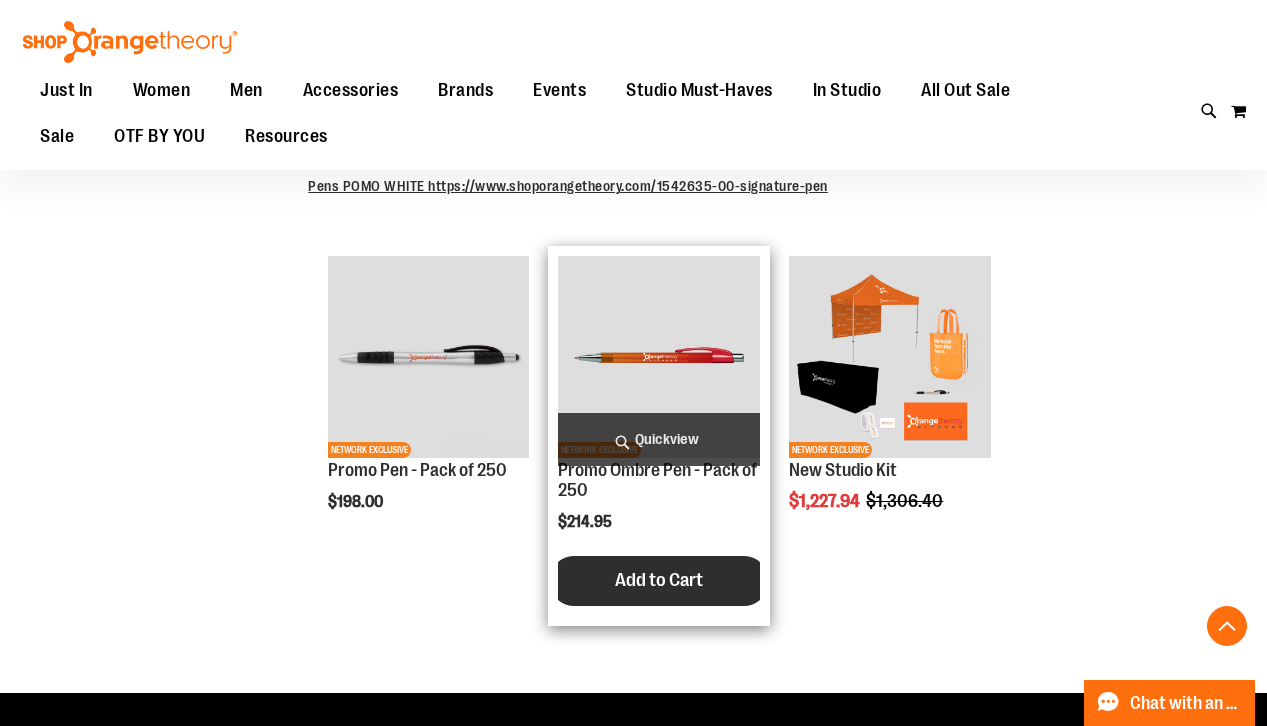 click on "Add to Cart" at bounding box center [659, 580] 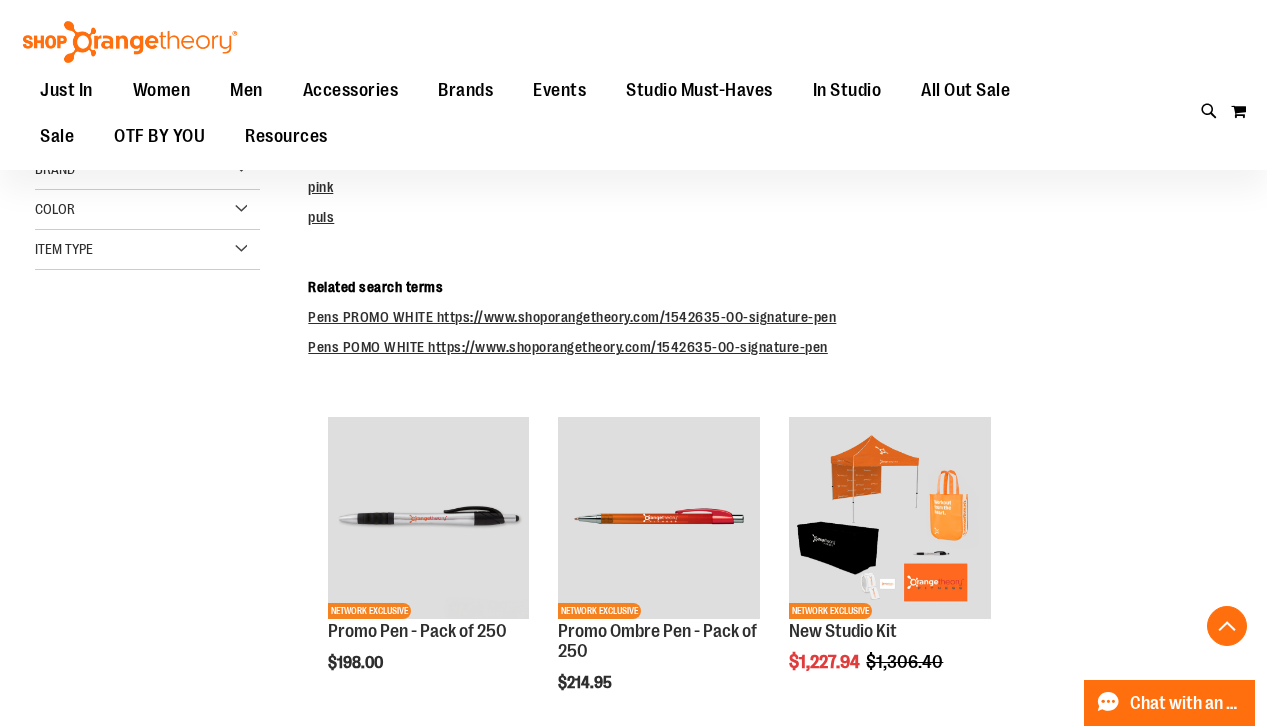scroll, scrollTop: 324, scrollLeft: 0, axis: vertical 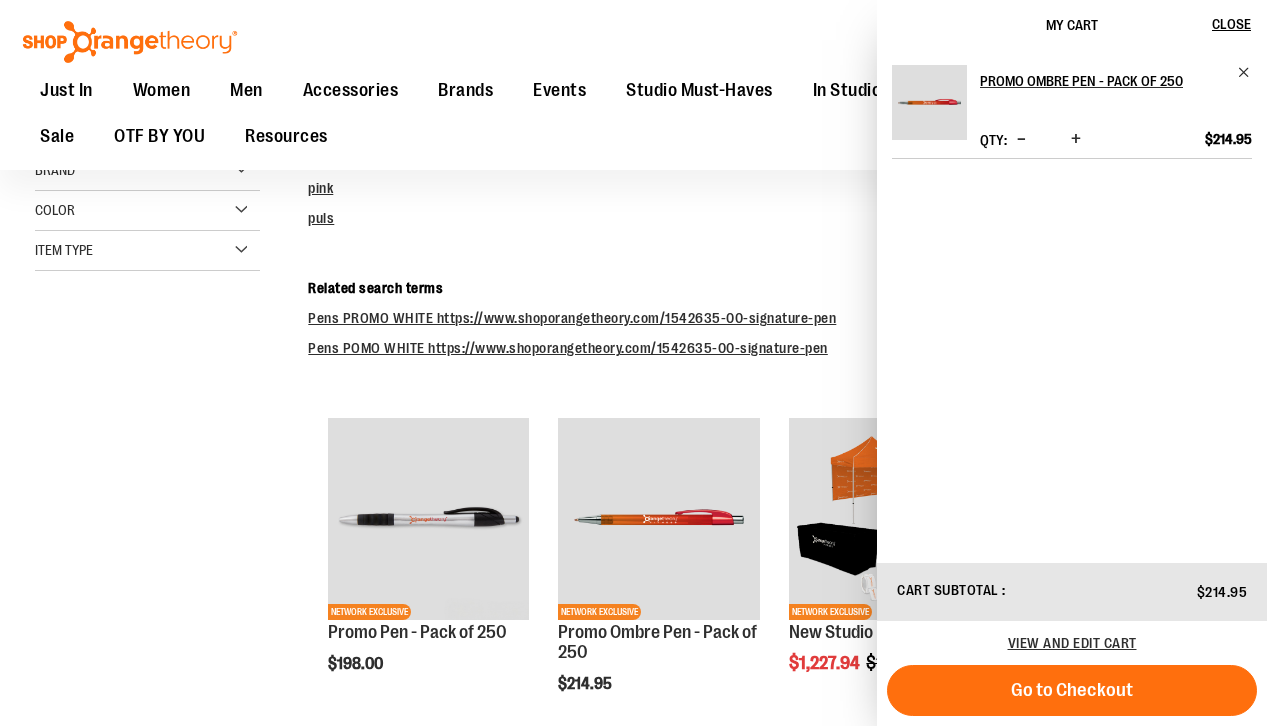 click on "**********" at bounding box center (770, 420) 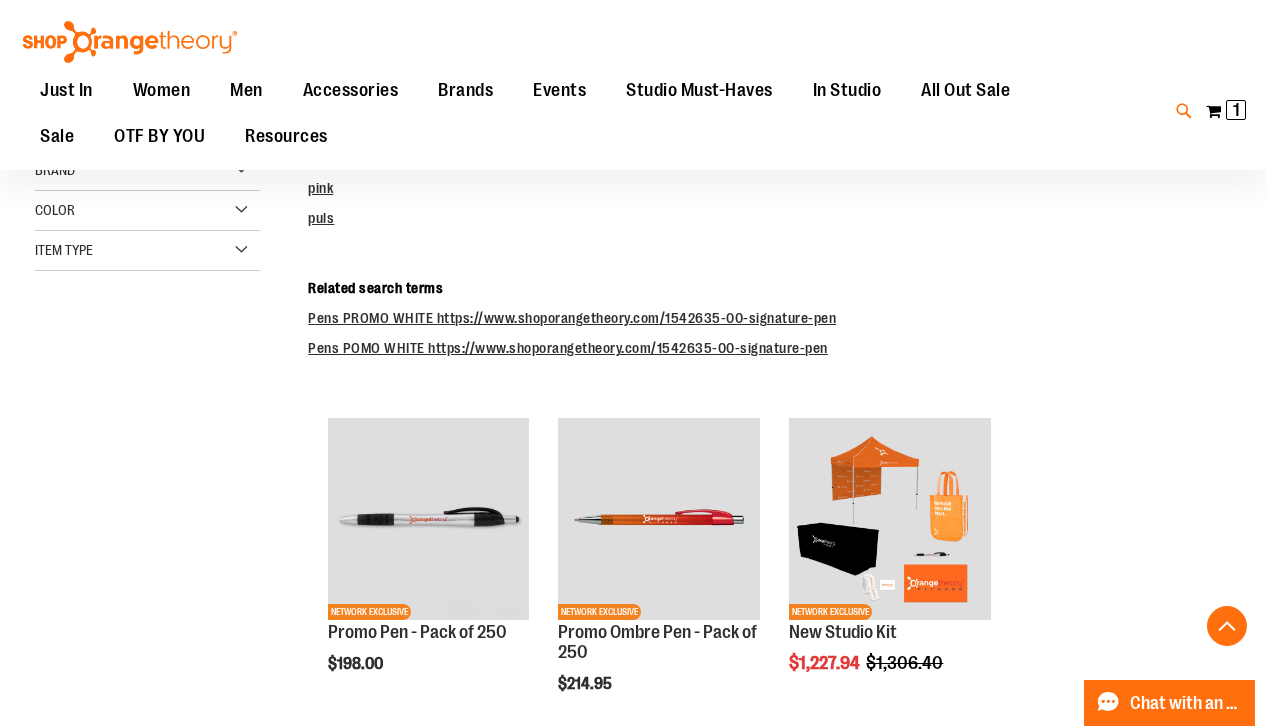 click at bounding box center [1184, 111] 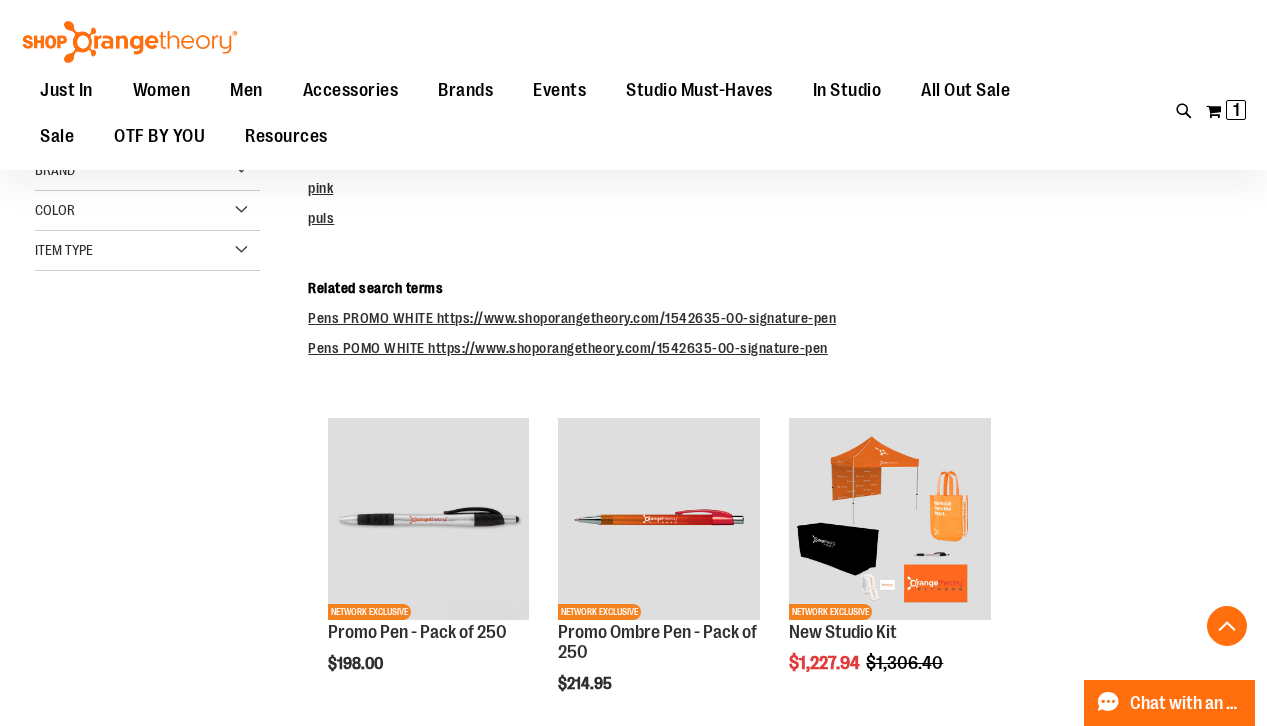 drag, startPoint x: 632, startPoint y: 109, endPoint x: -22, endPoint y: 107, distance: 654.00305 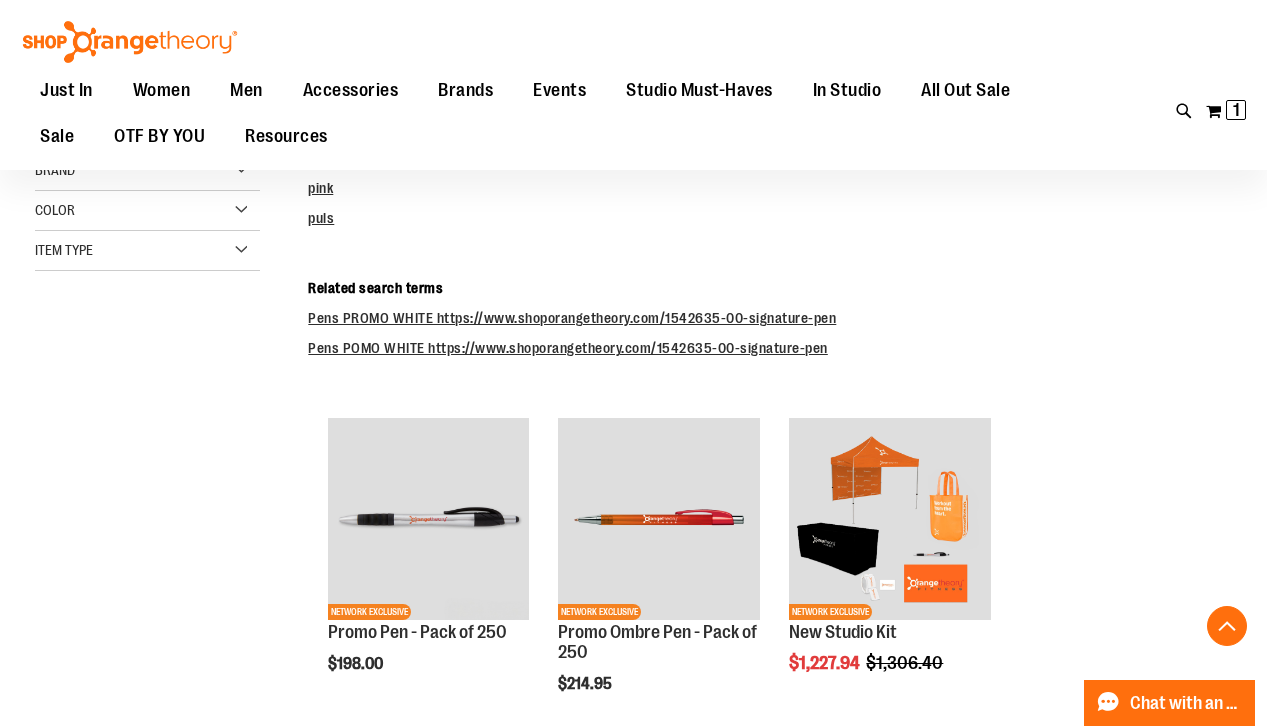 type on "**********" 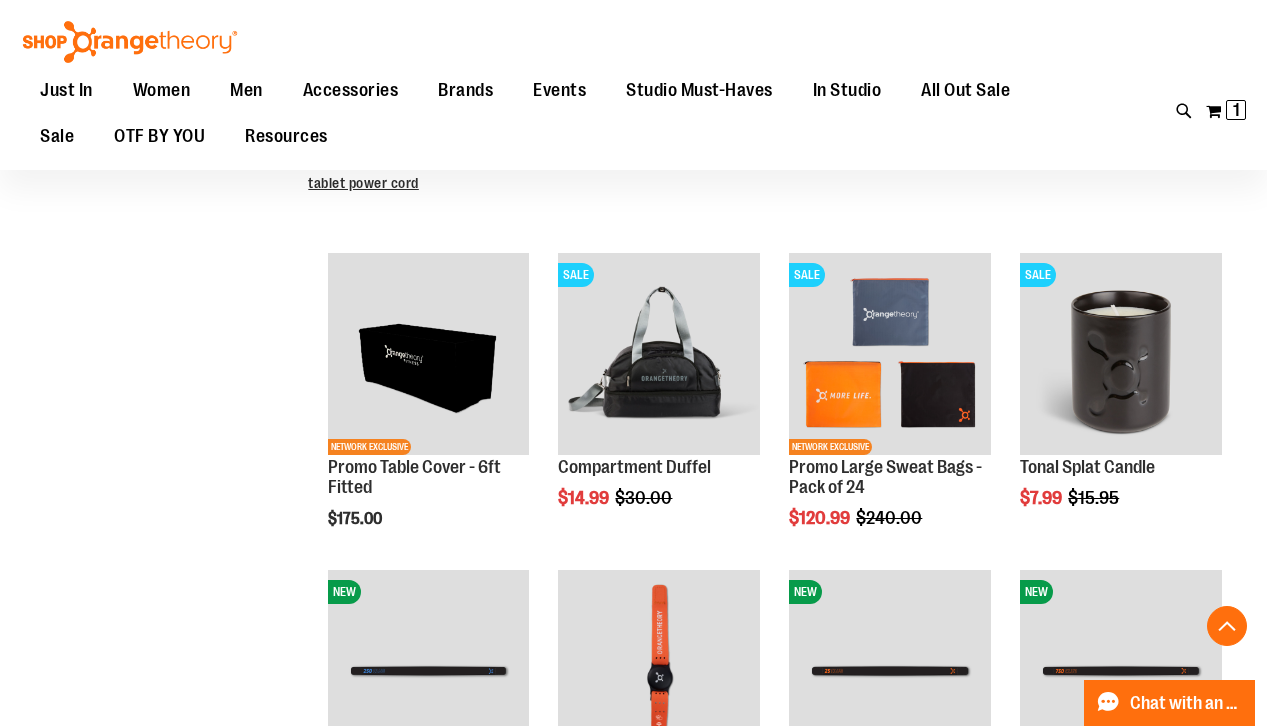 scroll, scrollTop: 581, scrollLeft: 0, axis: vertical 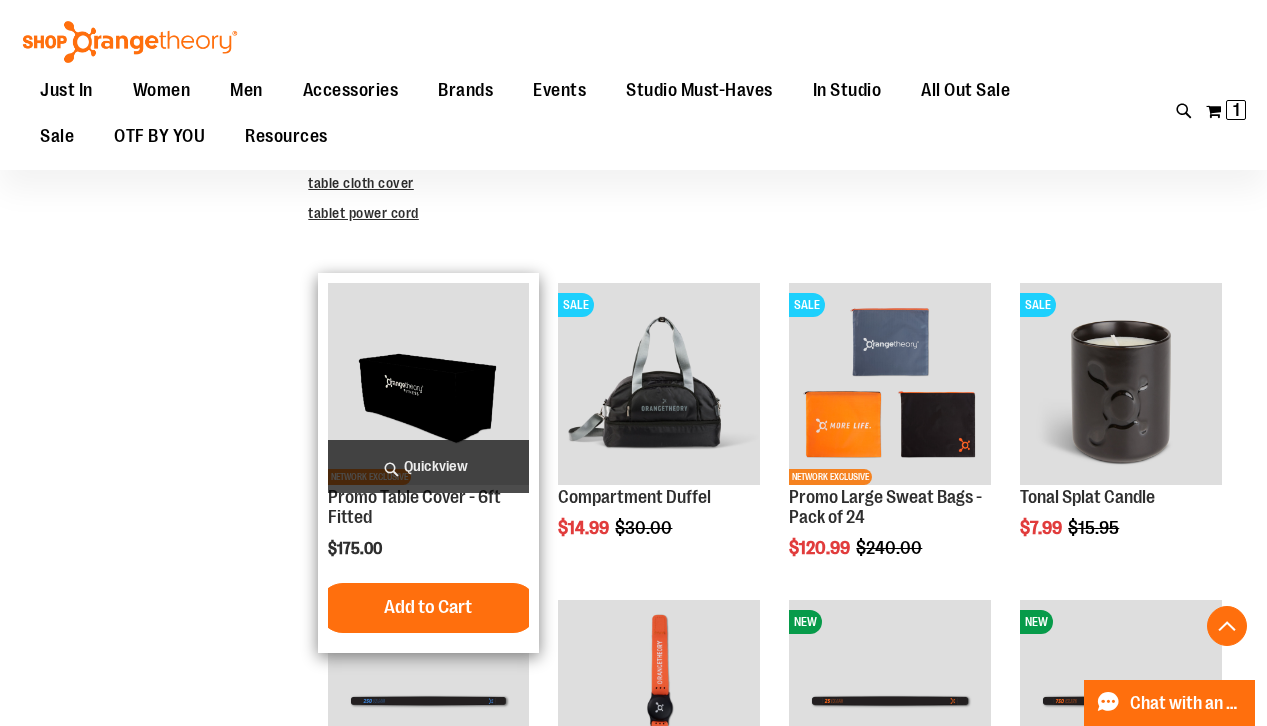 click on "Quickview" at bounding box center (429, 466) 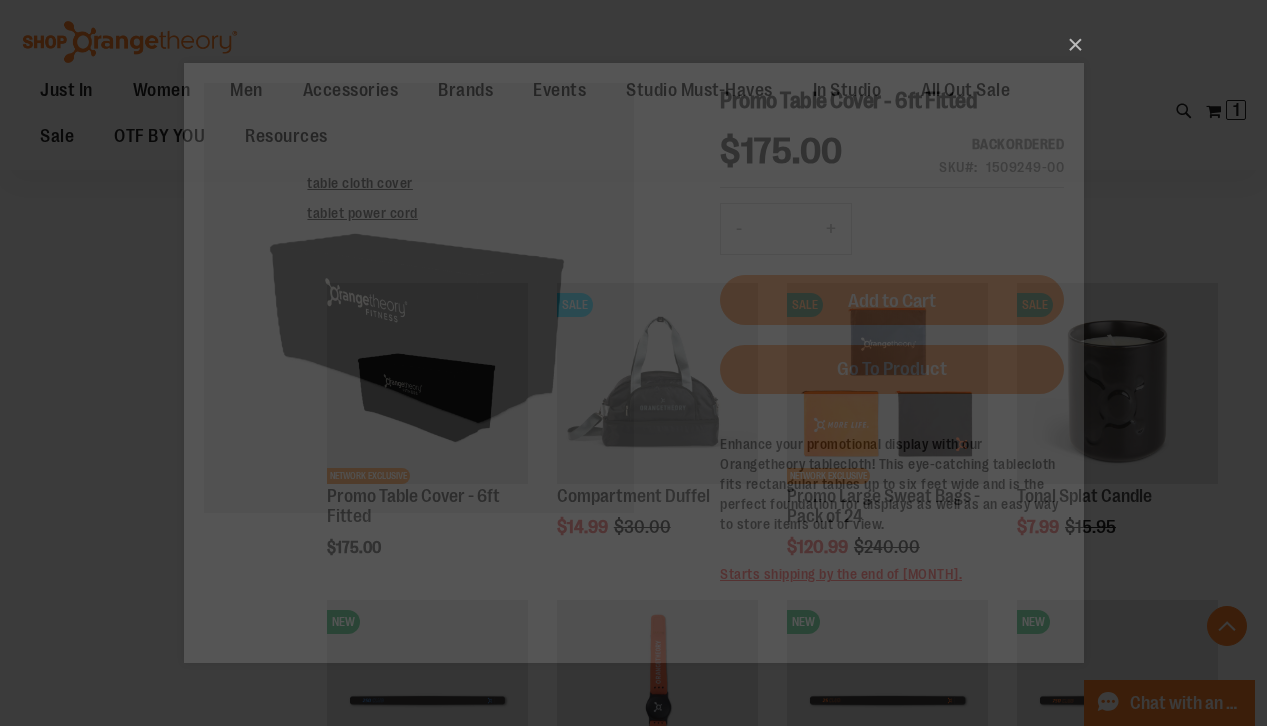 scroll, scrollTop: 0, scrollLeft: 0, axis: both 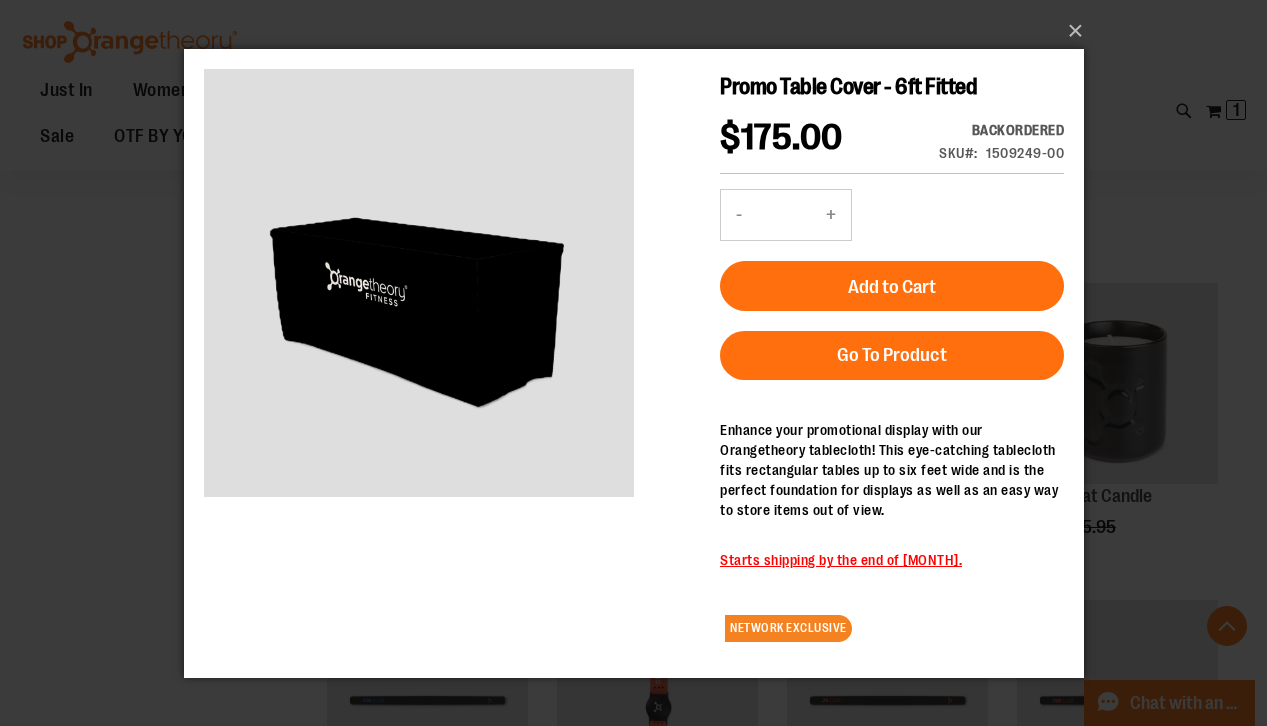 click on "×" at bounding box center (633, 363) 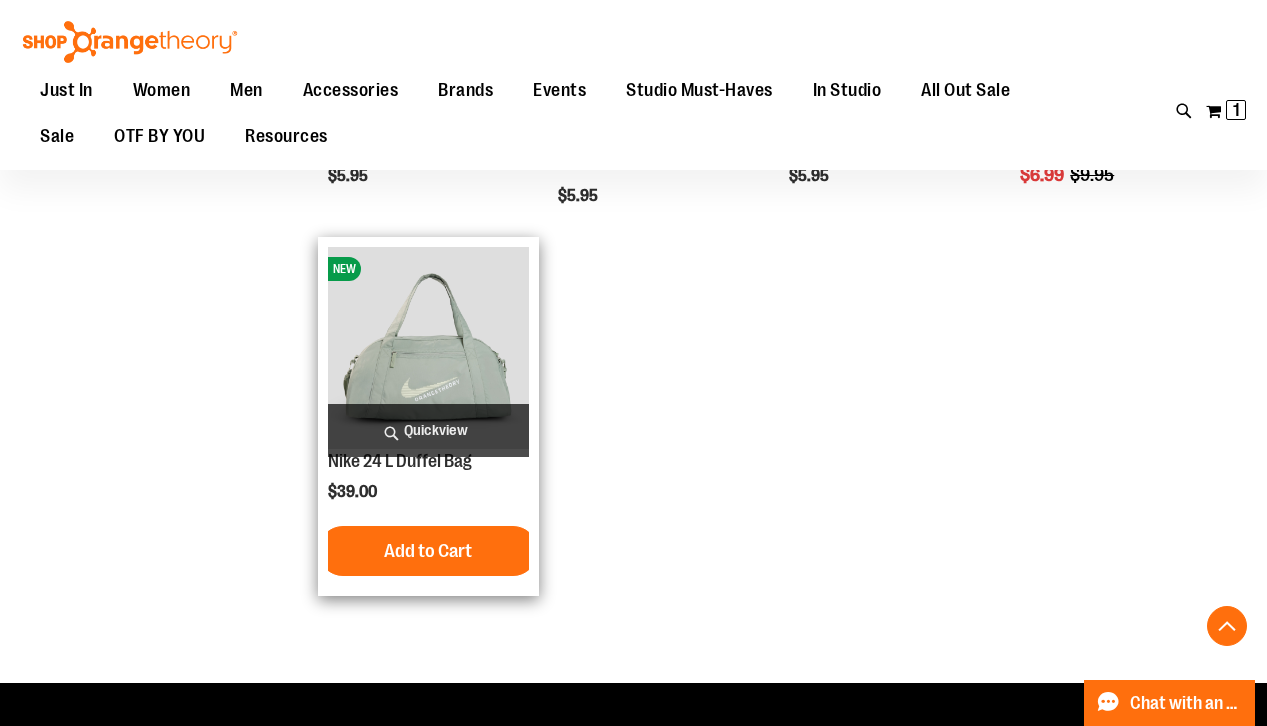 scroll, scrollTop: 1534, scrollLeft: 0, axis: vertical 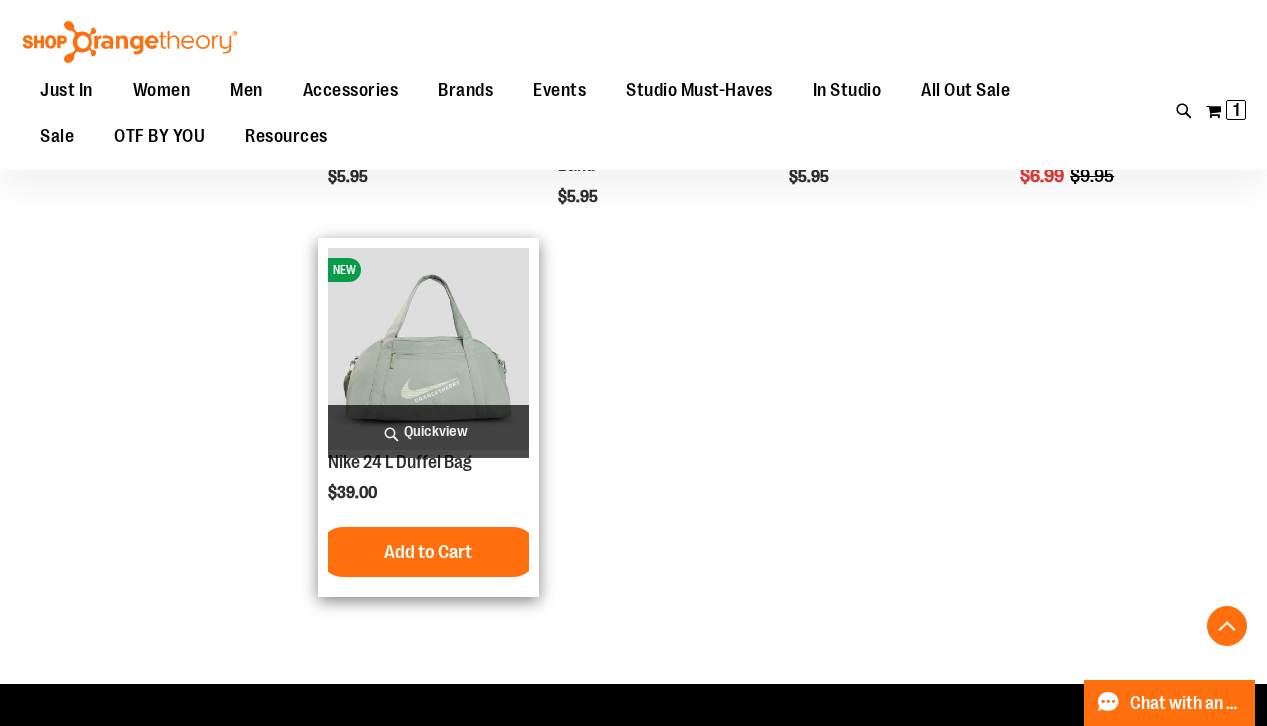 click on "Quickview" at bounding box center (429, 431) 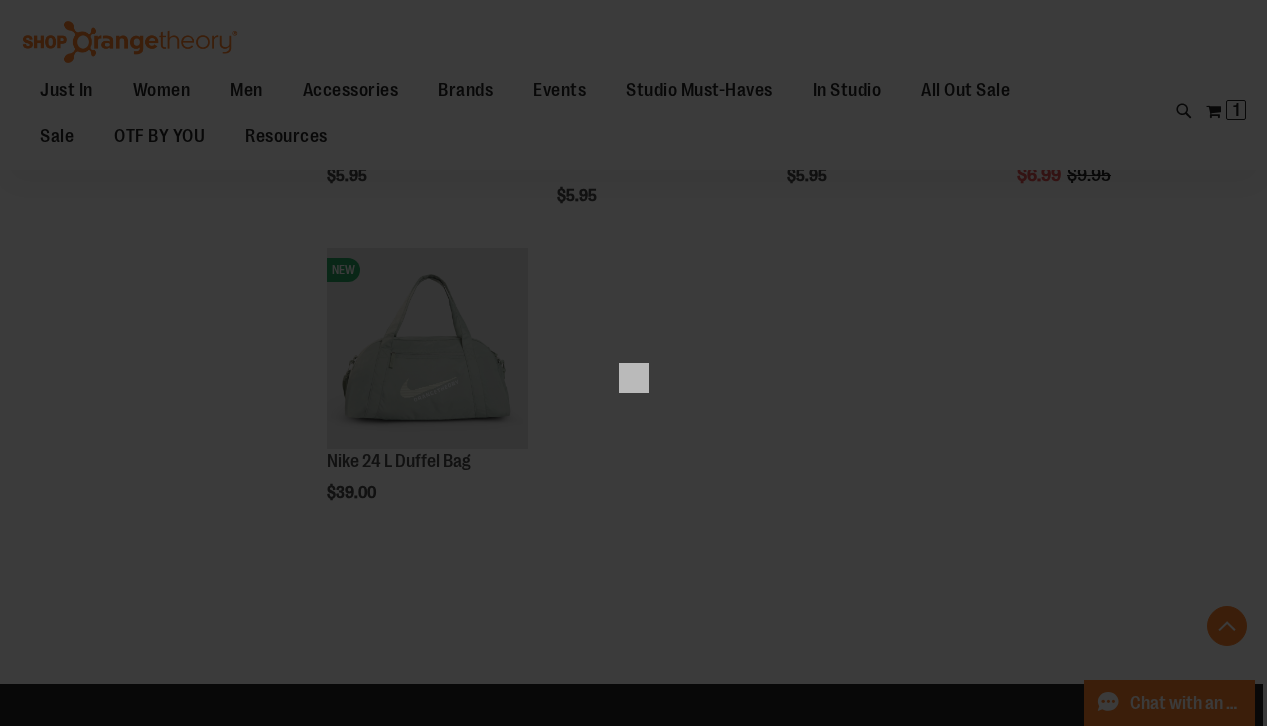 scroll, scrollTop: 0, scrollLeft: 0, axis: both 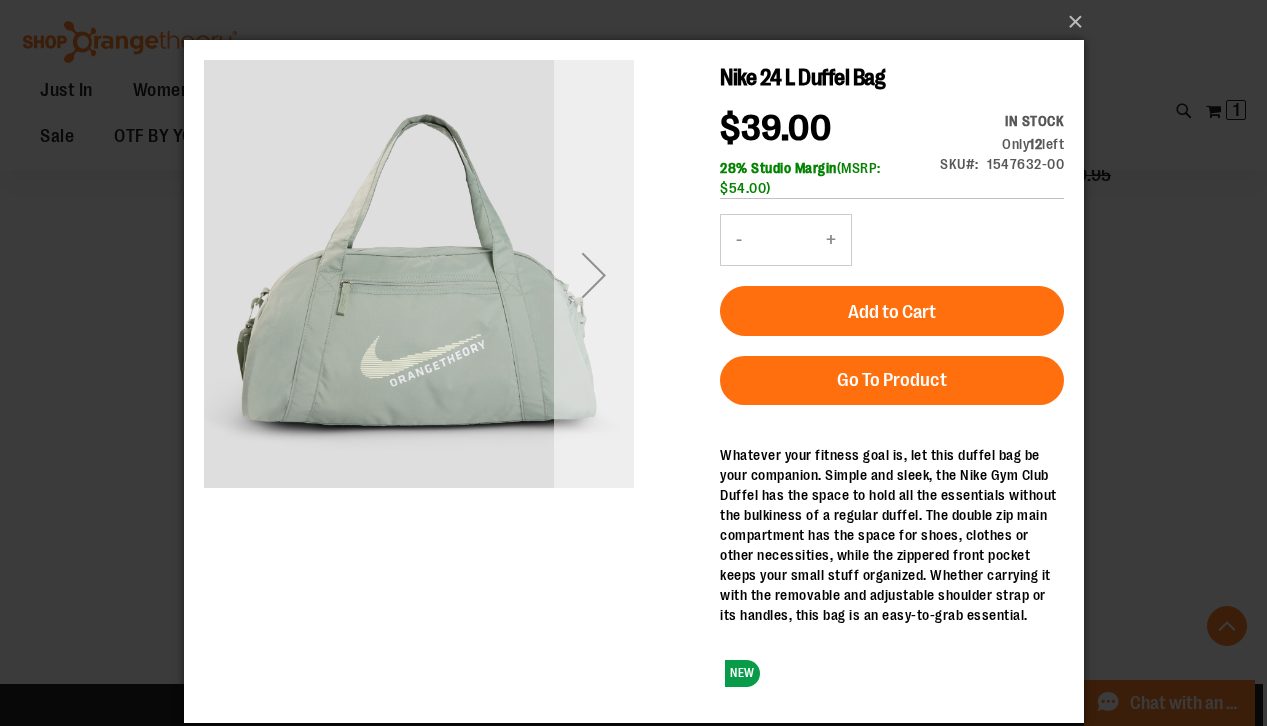 click at bounding box center (593, 275) 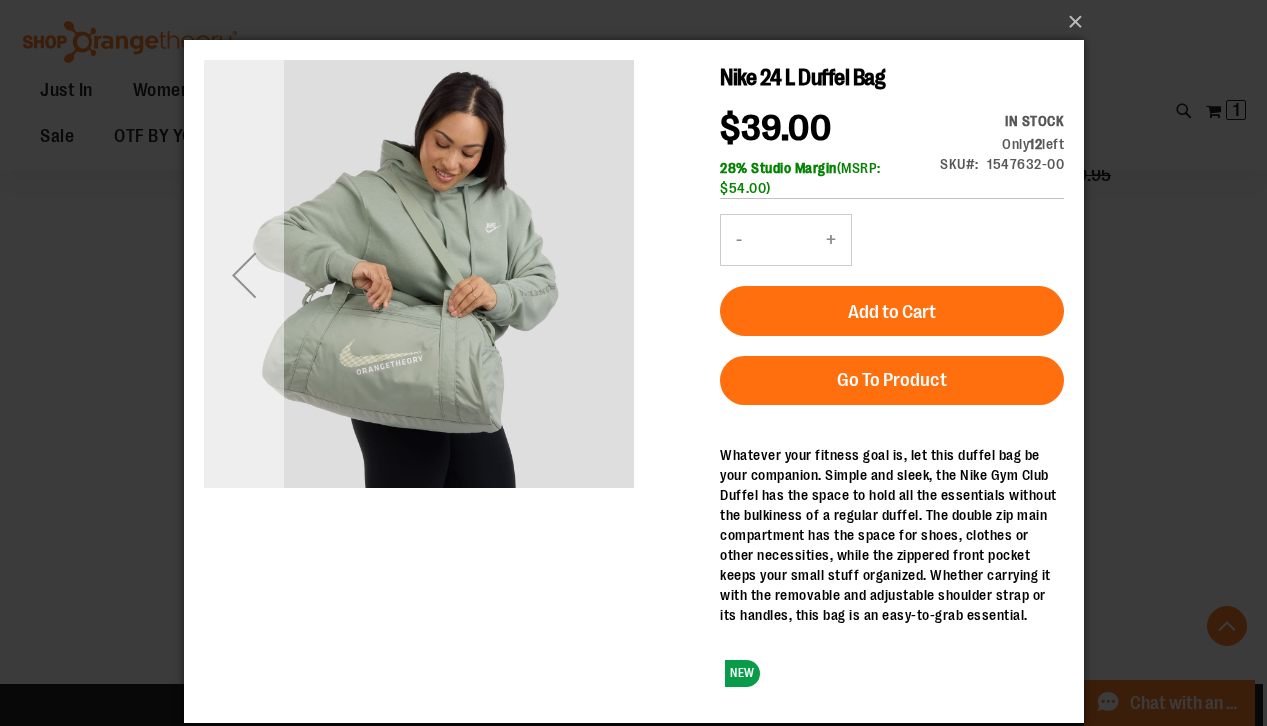 click at bounding box center [243, 275] 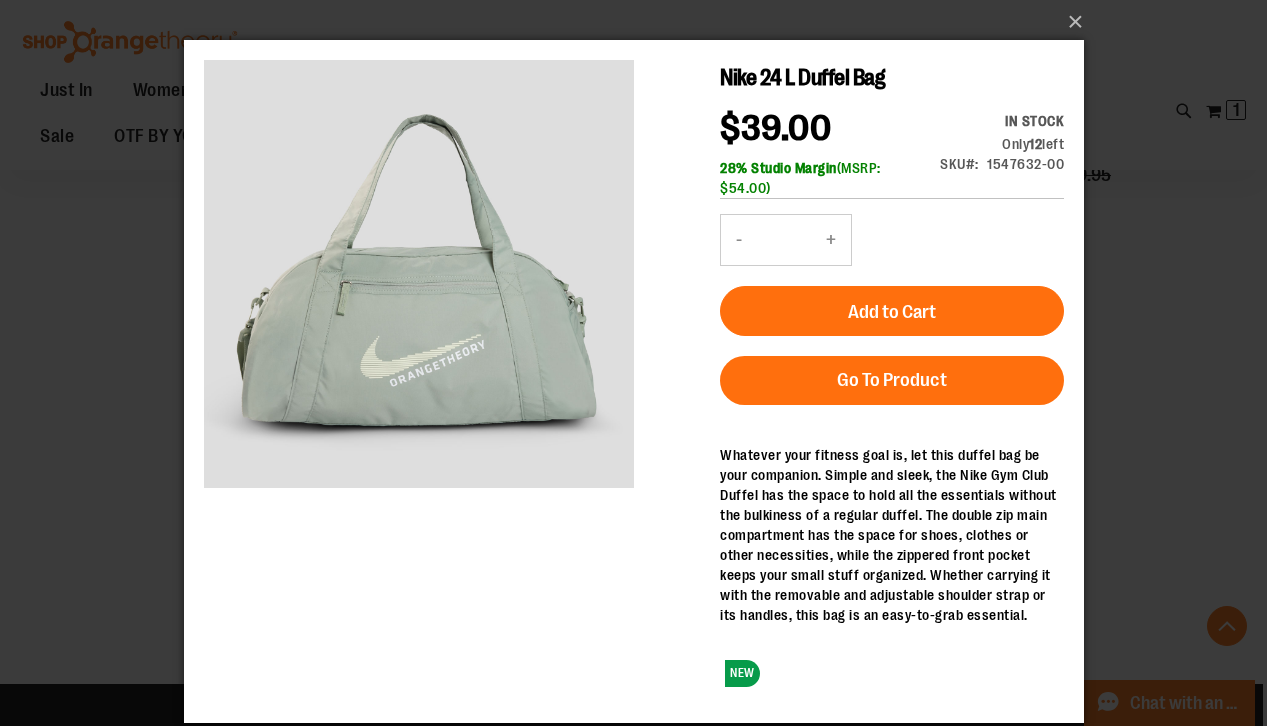 click on "×" at bounding box center [633, 363] 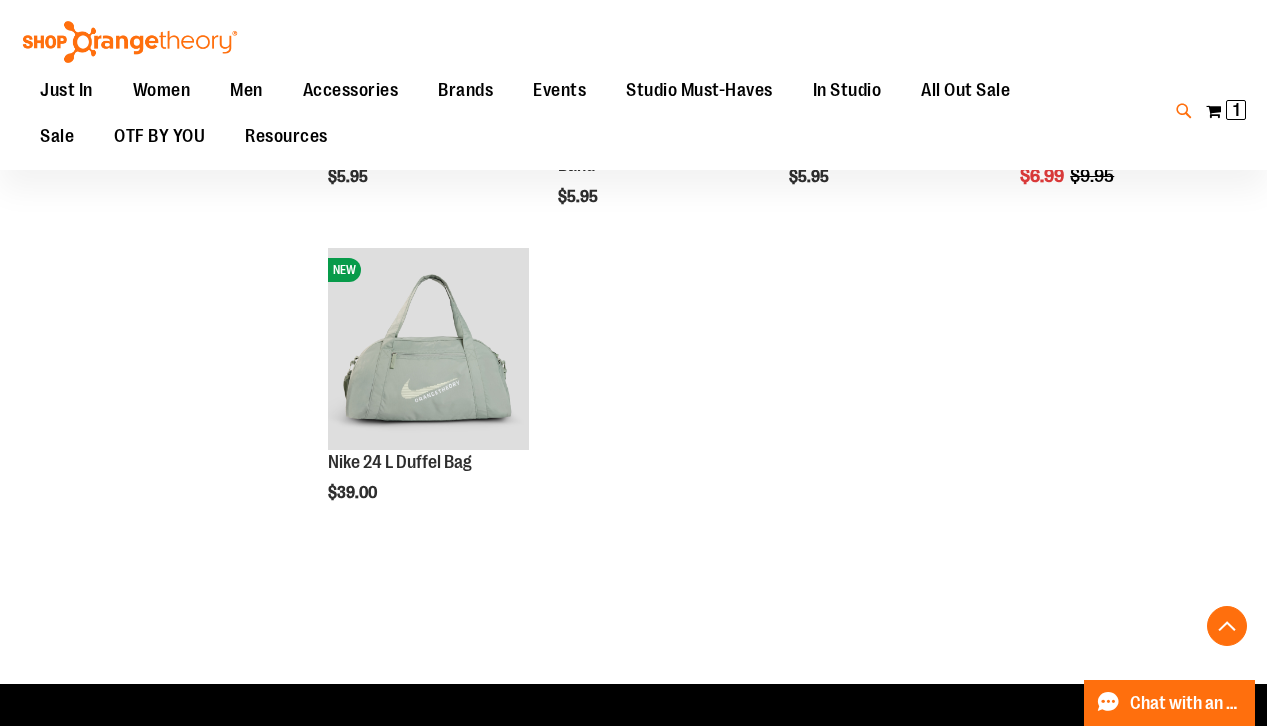click at bounding box center (1184, 111) 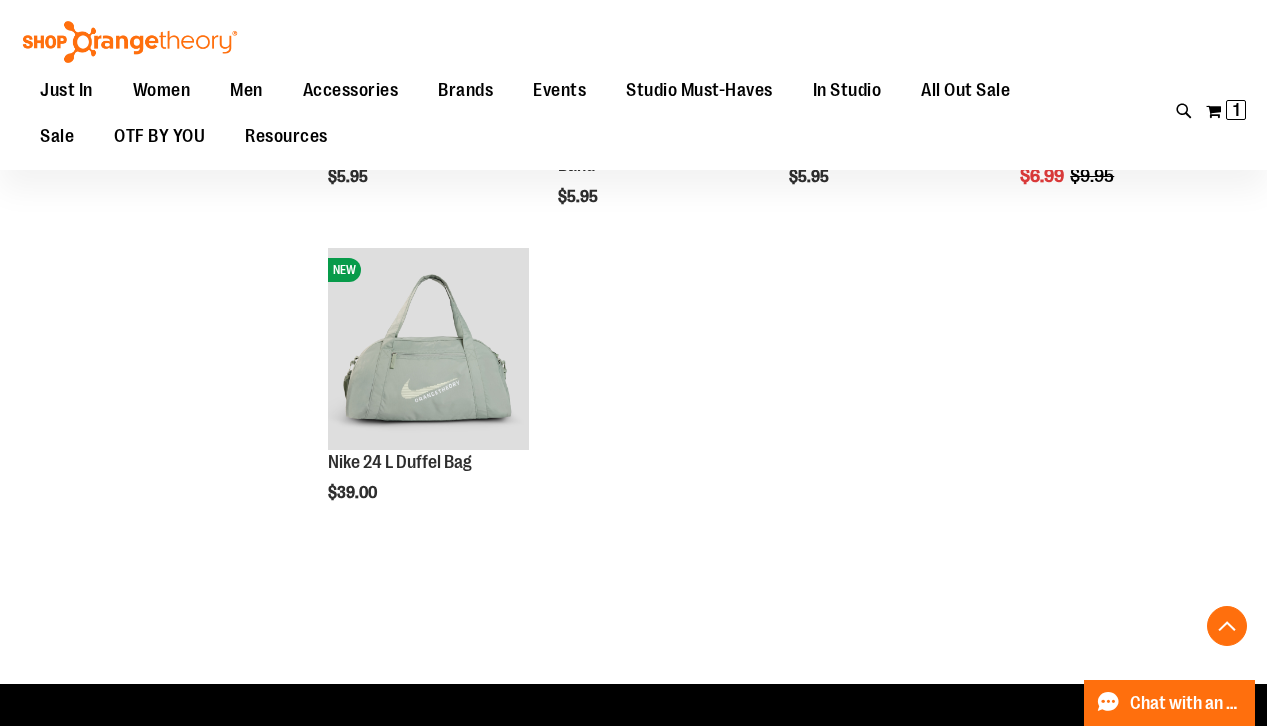 drag, startPoint x: 521, startPoint y: 120, endPoint x: -22, endPoint y: 82, distance: 544.328 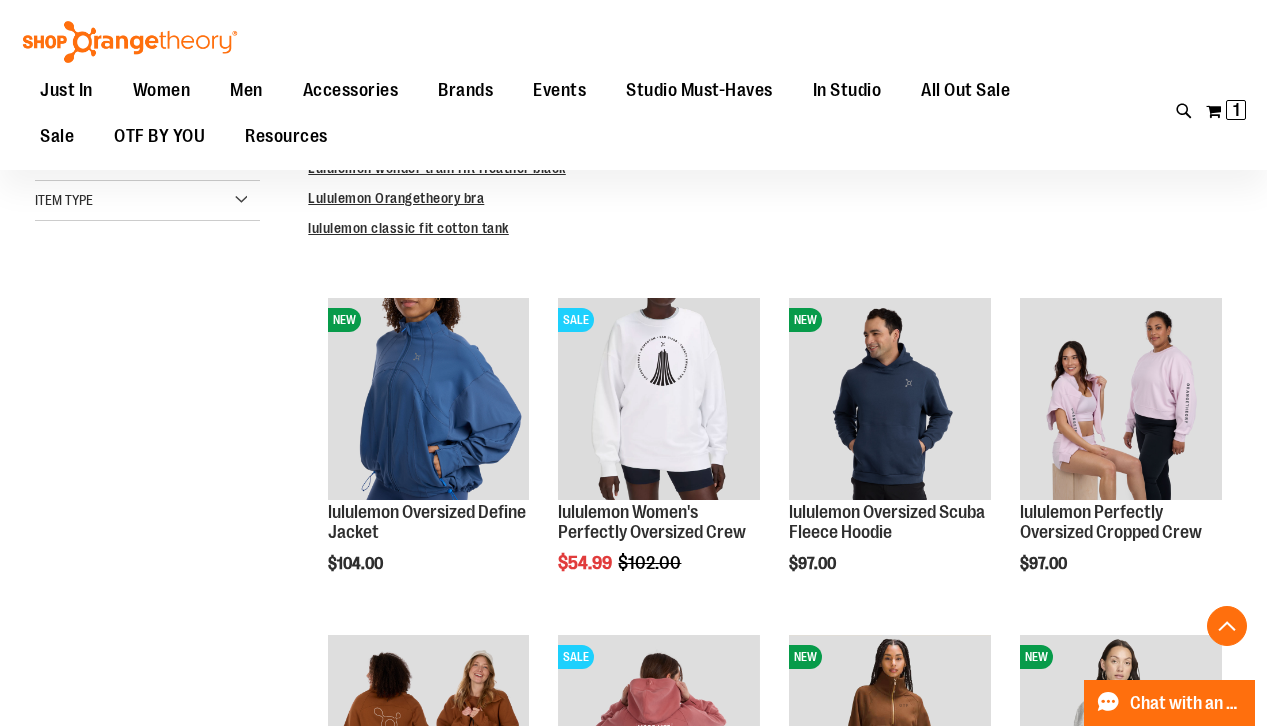 scroll, scrollTop: 548, scrollLeft: 0, axis: vertical 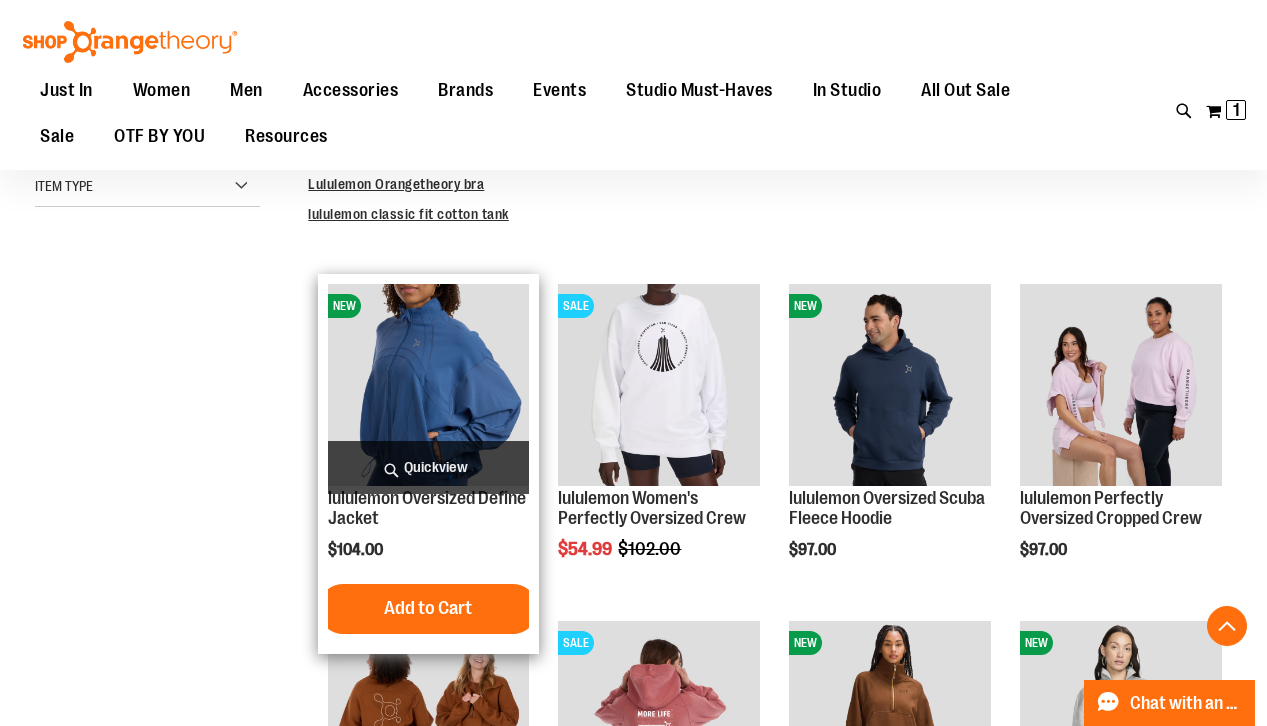 click at bounding box center (429, 385) 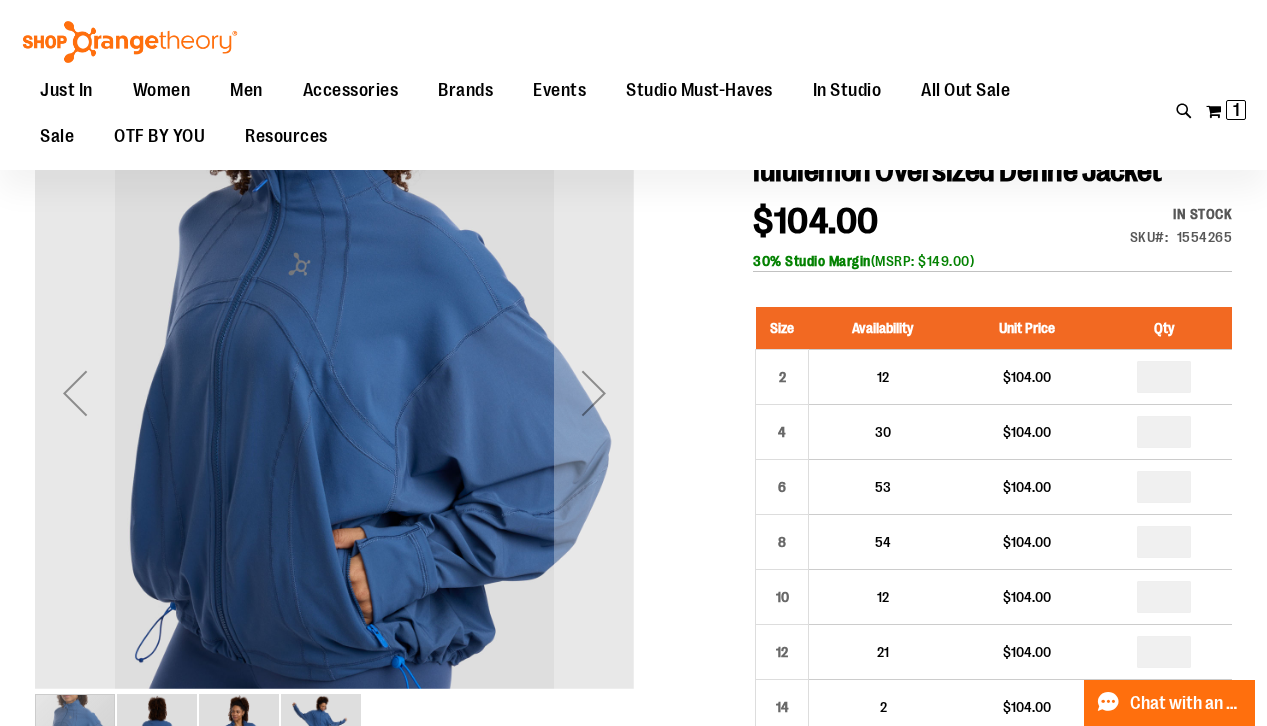 scroll, scrollTop: 244, scrollLeft: 0, axis: vertical 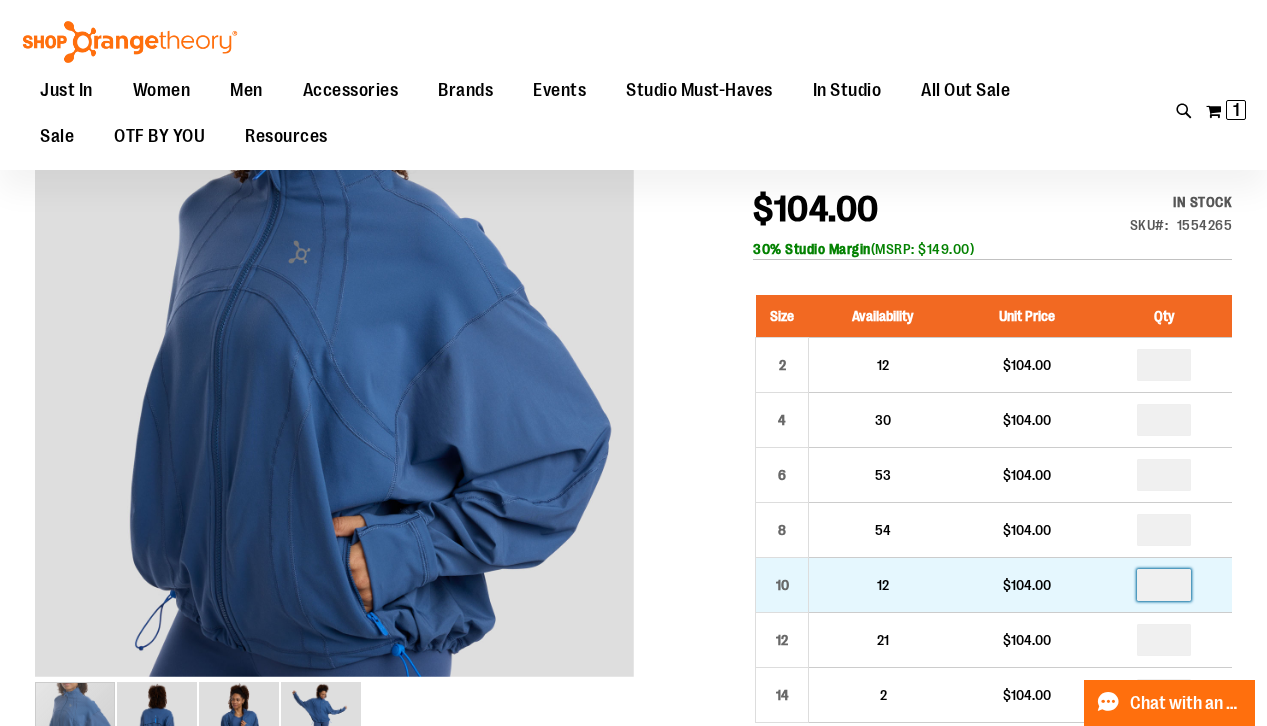 click at bounding box center [1164, 585] 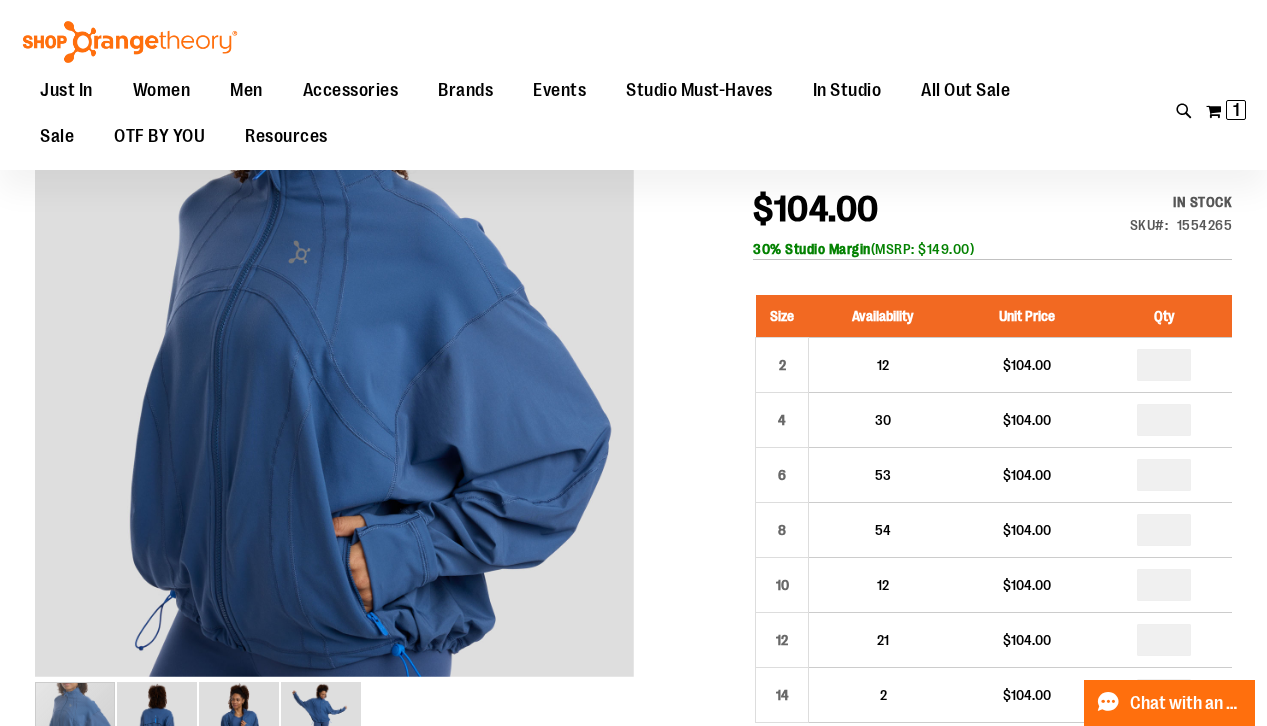 click at bounding box center (633, 729) 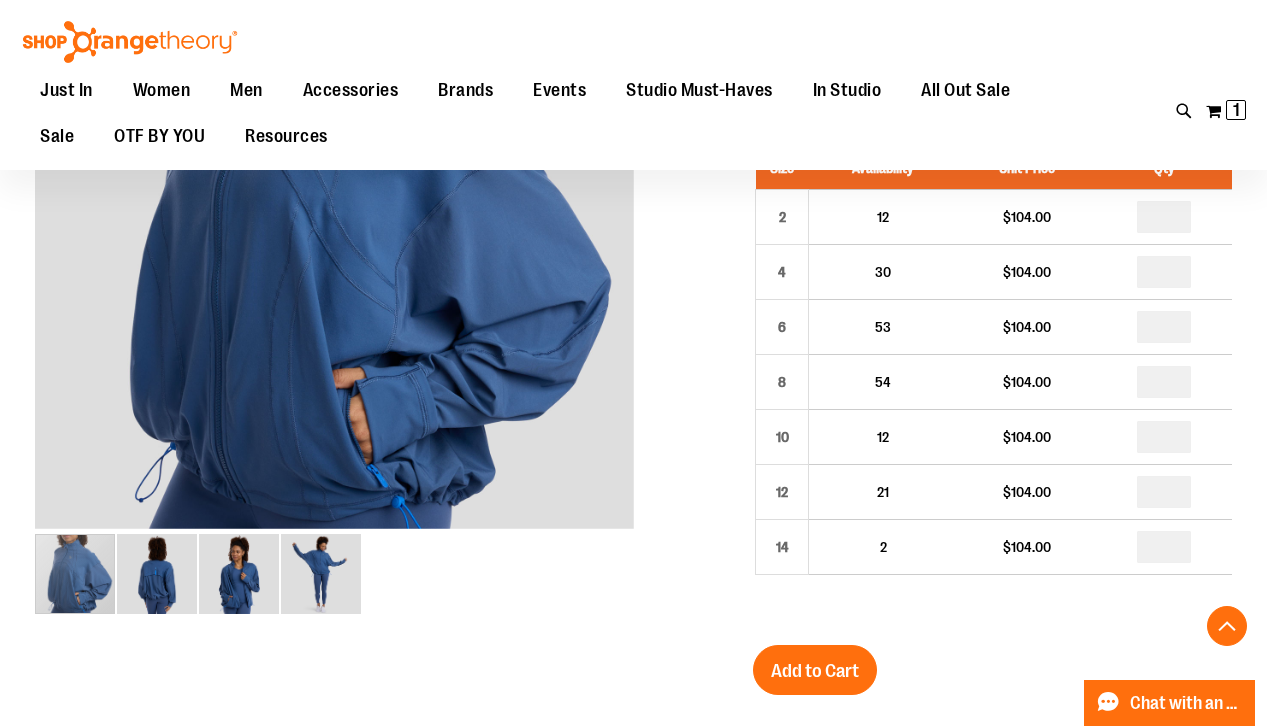 scroll, scrollTop: 425, scrollLeft: 0, axis: vertical 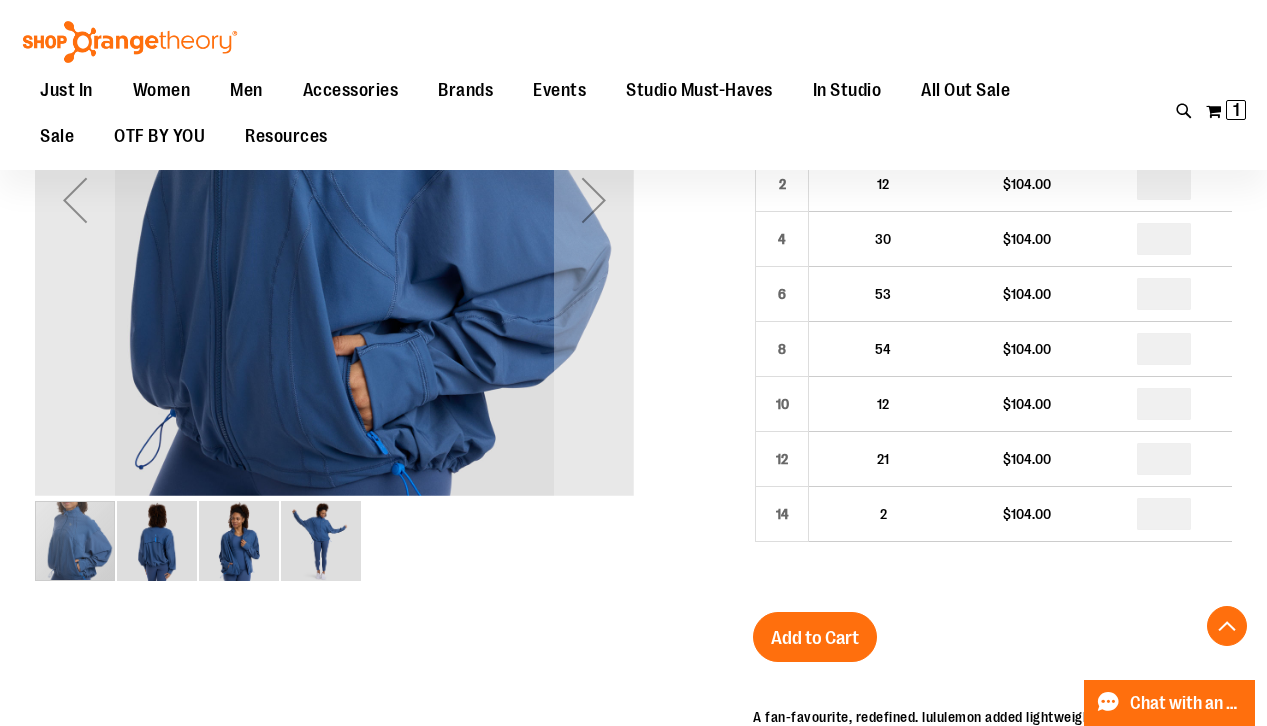 click at bounding box center [157, 541] 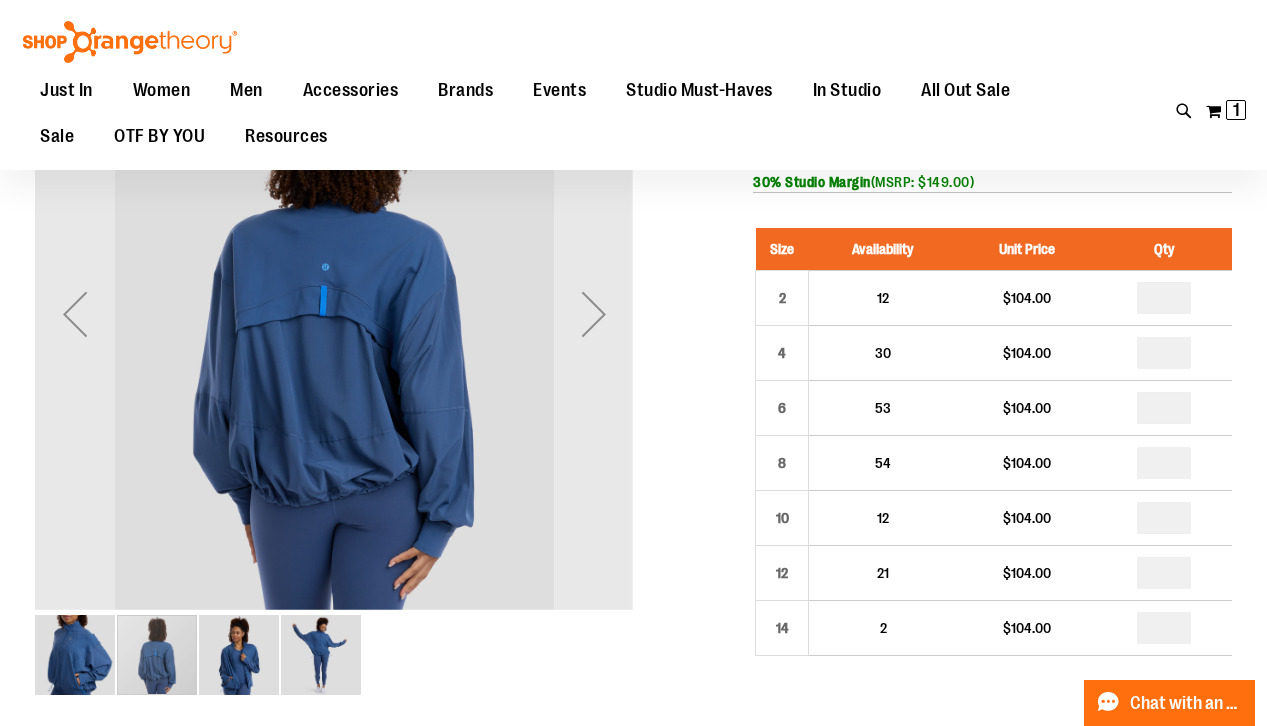 scroll, scrollTop: 241, scrollLeft: 0, axis: vertical 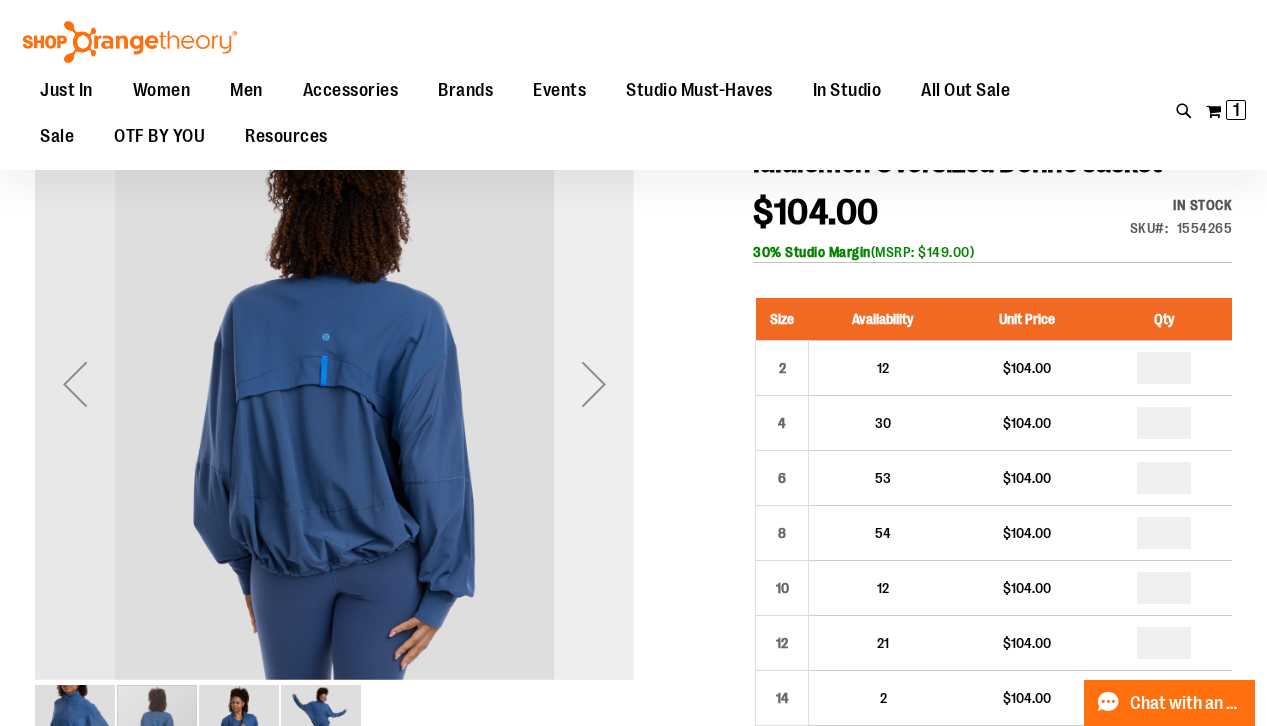 click at bounding box center (594, 384) 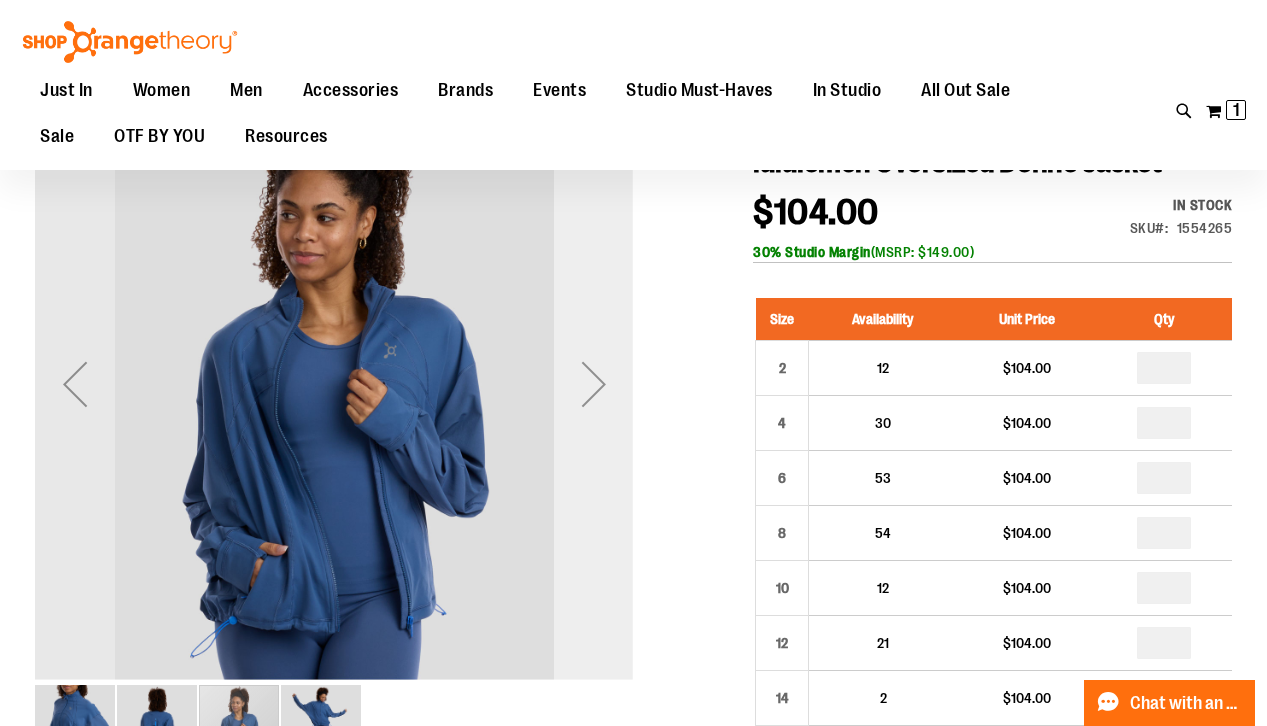 click at bounding box center [594, 384] 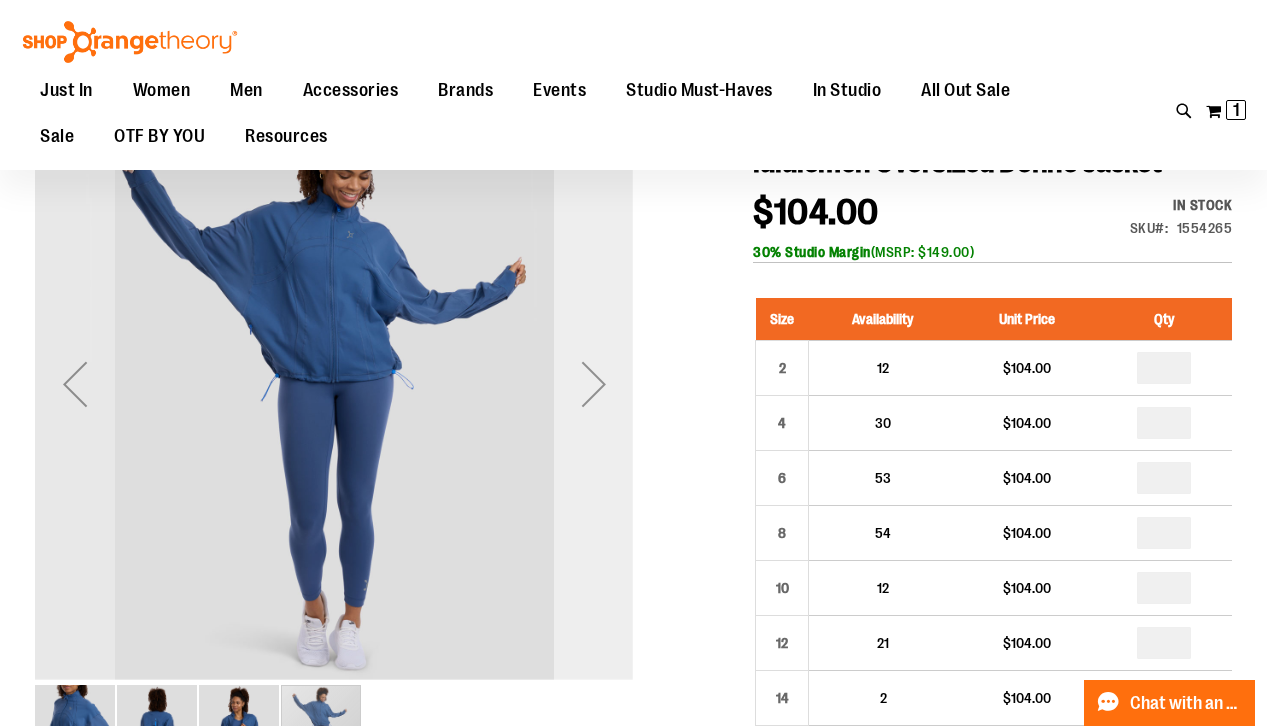 click at bounding box center [594, 384] 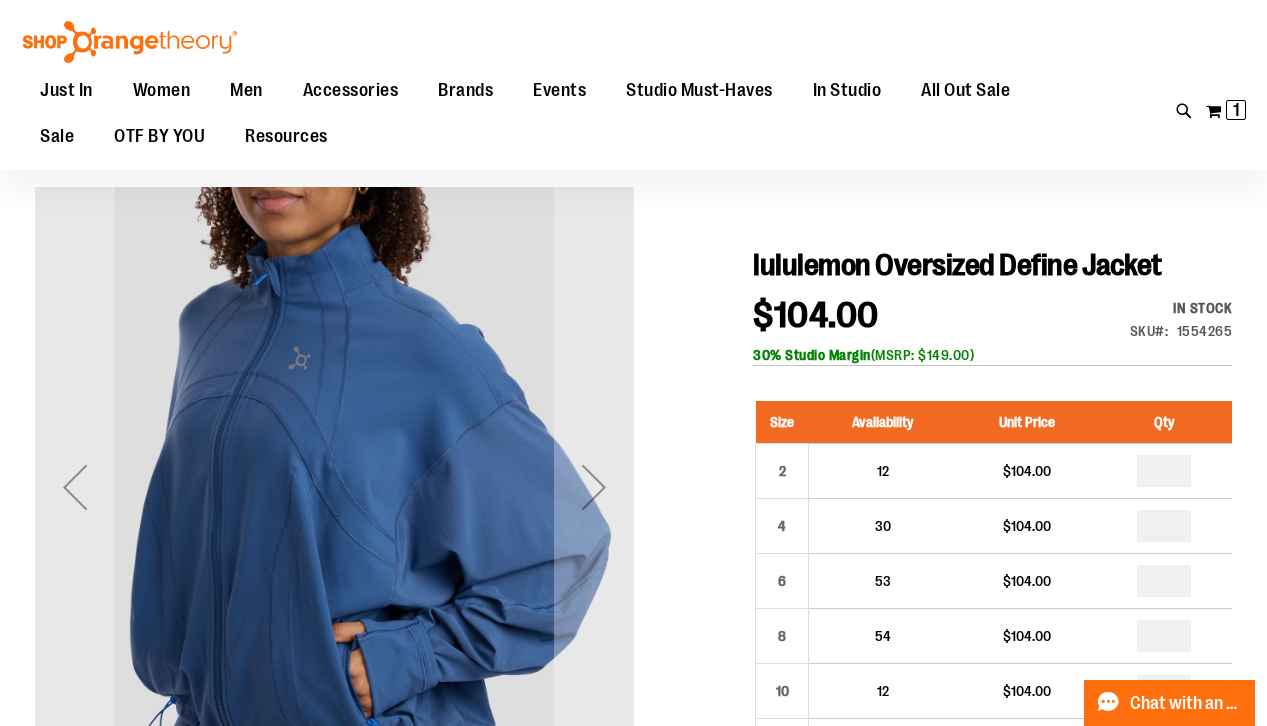 scroll, scrollTop: 78, scrollLeft: 0, axis: vertical 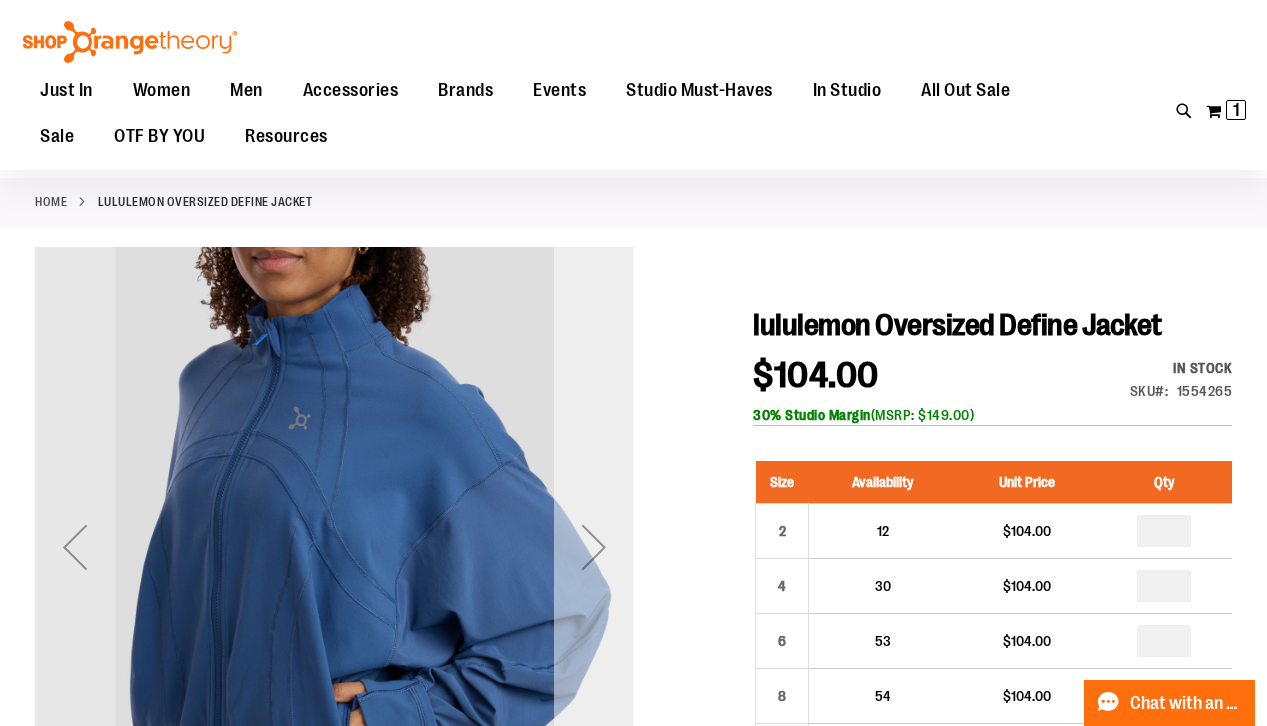 click at bounding box center (594, 547) 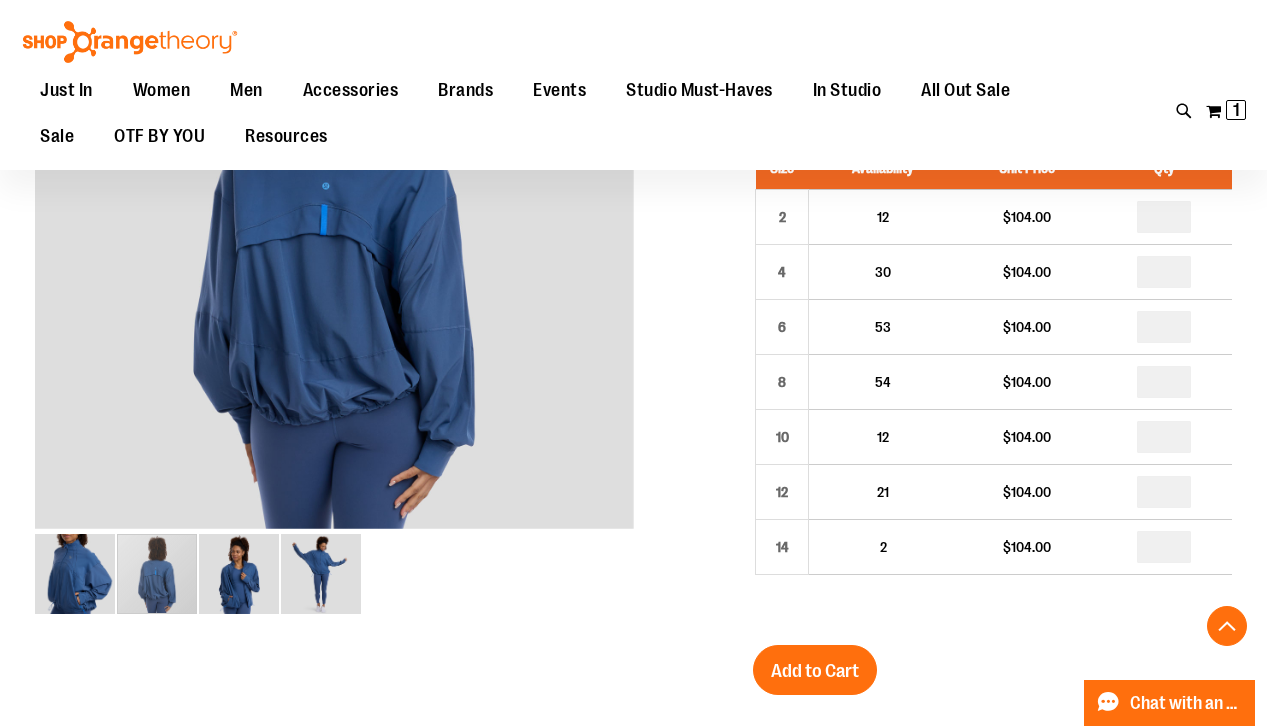 scroll, scrollTop: 479, scrollLeft: 0, axis: vertical 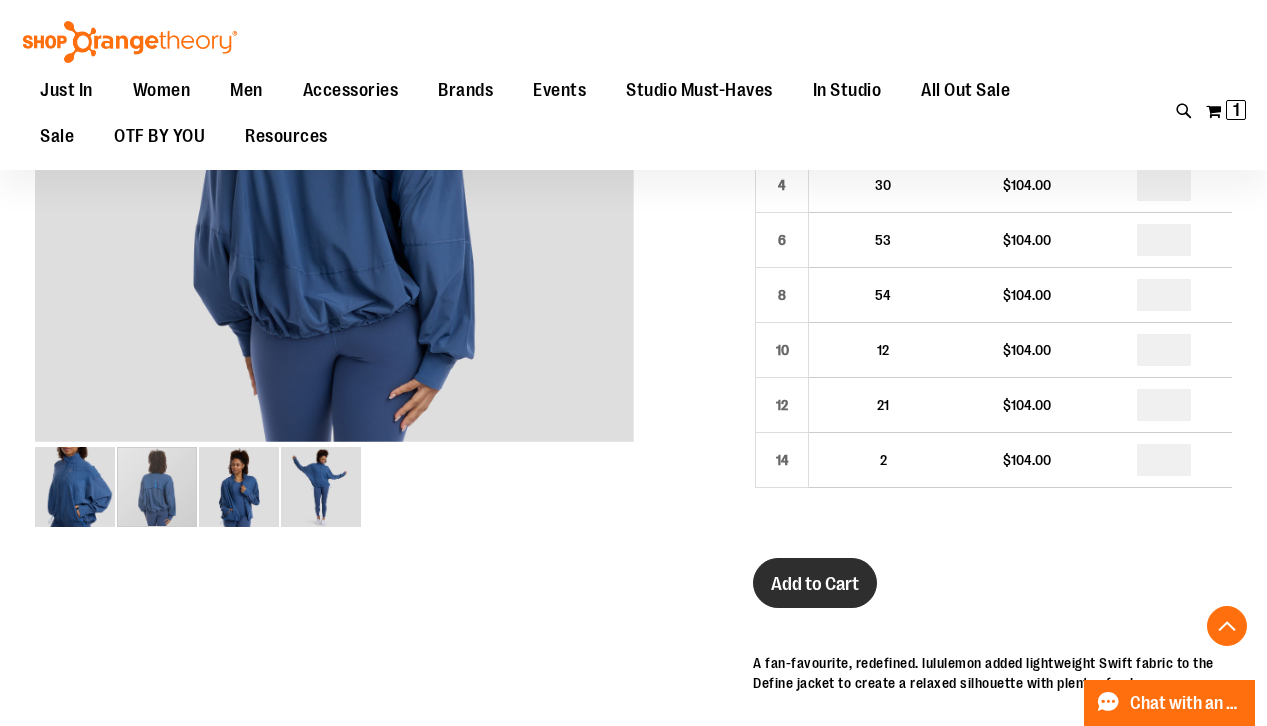 click on "Add to Cart" at bounding box center (815, 584) 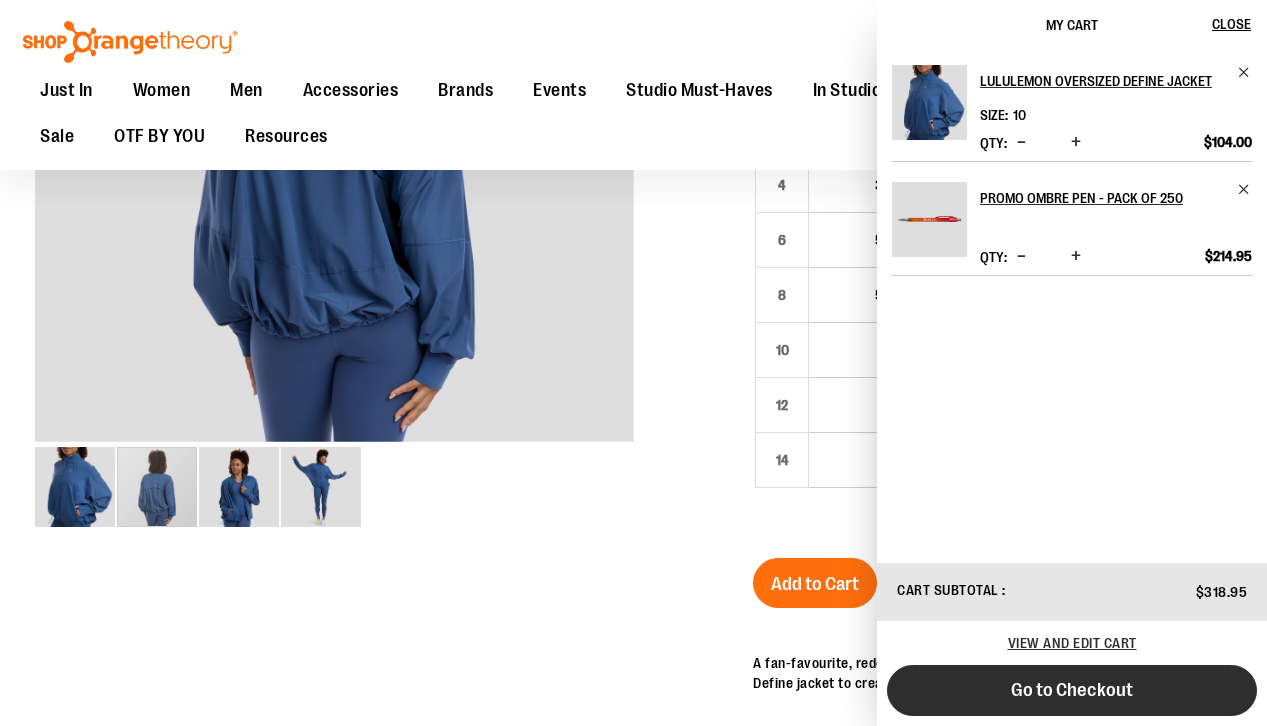 click on "Go to Checkout" at bounding box center (1072, 690) 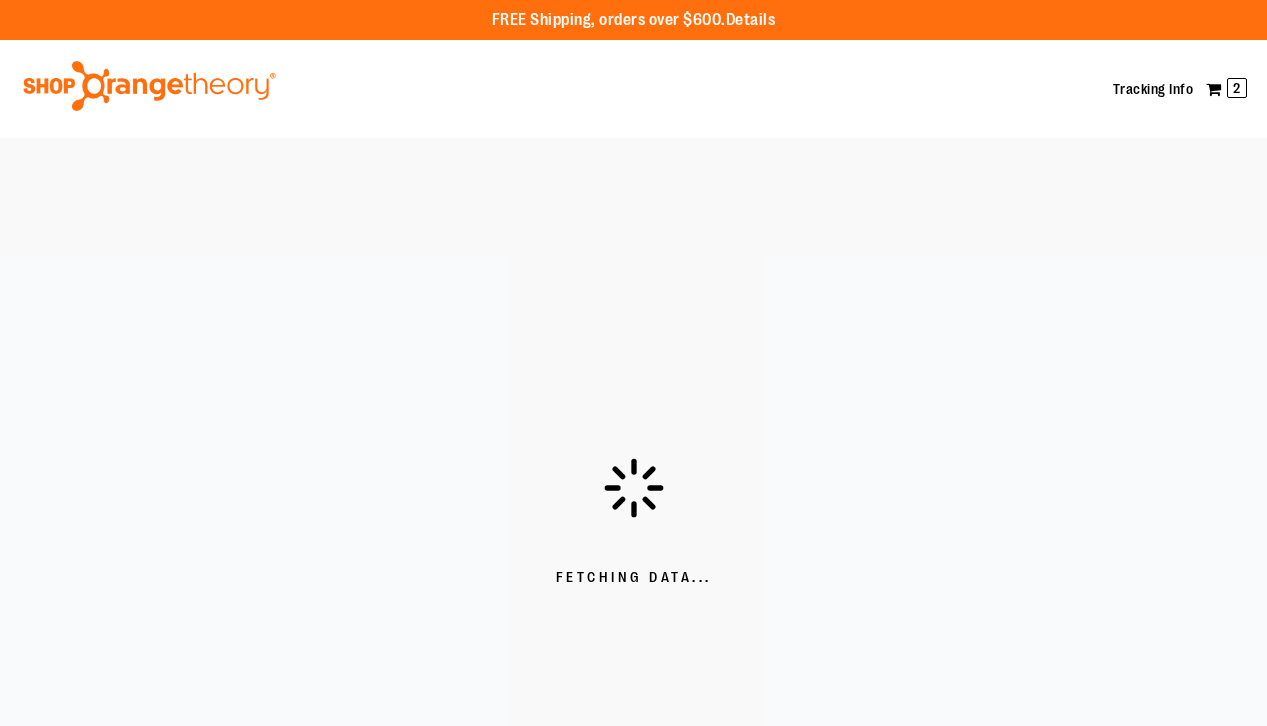 scroll, scrollTop: 0, scrollLeft: 0, axis: both 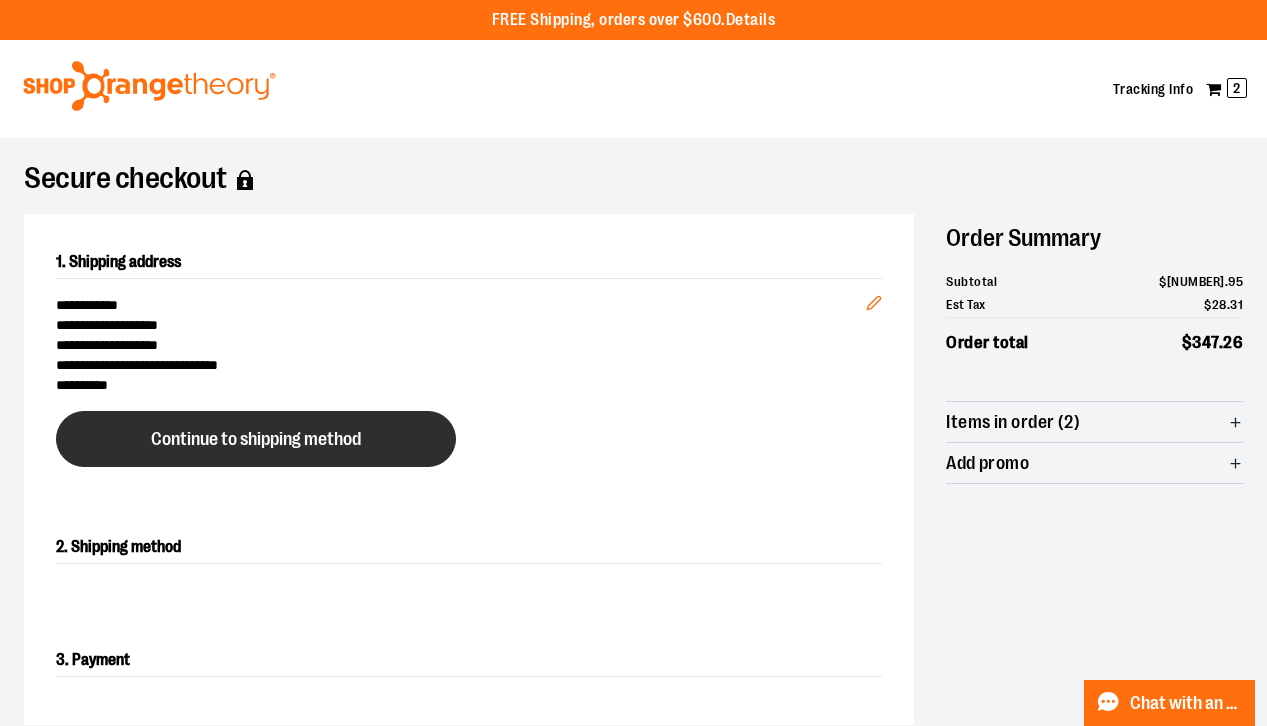 click on "Continue to shipping method" at bounding box center (256, 439) 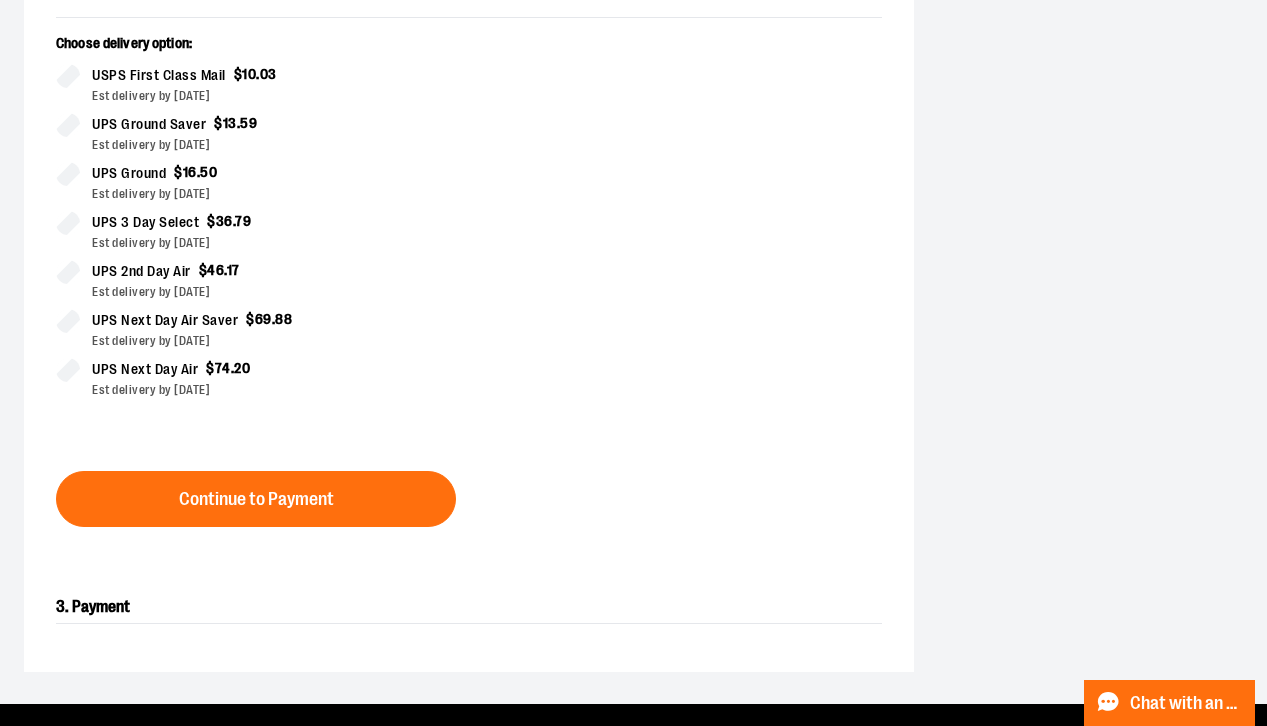 scroll, scrollTop: 599, scrollLeft: 0, axis: vertical 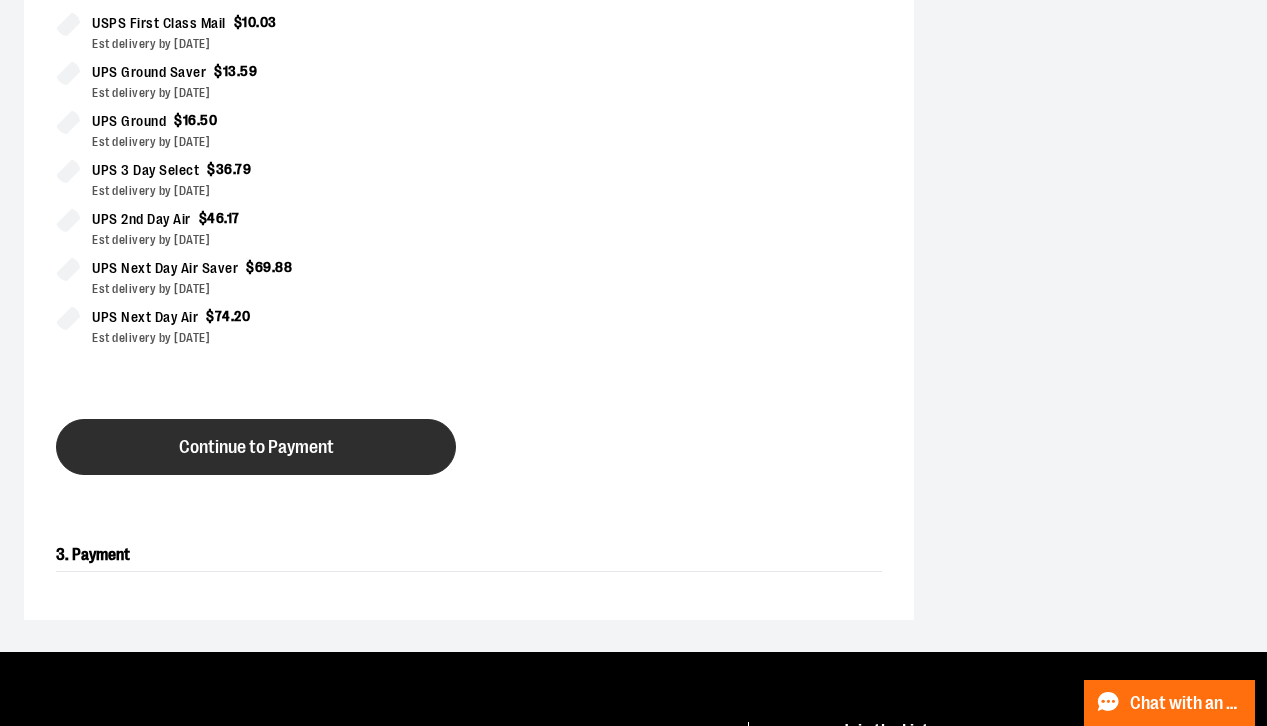 click on "Continue to Payment" at bounding box center [256, 447] 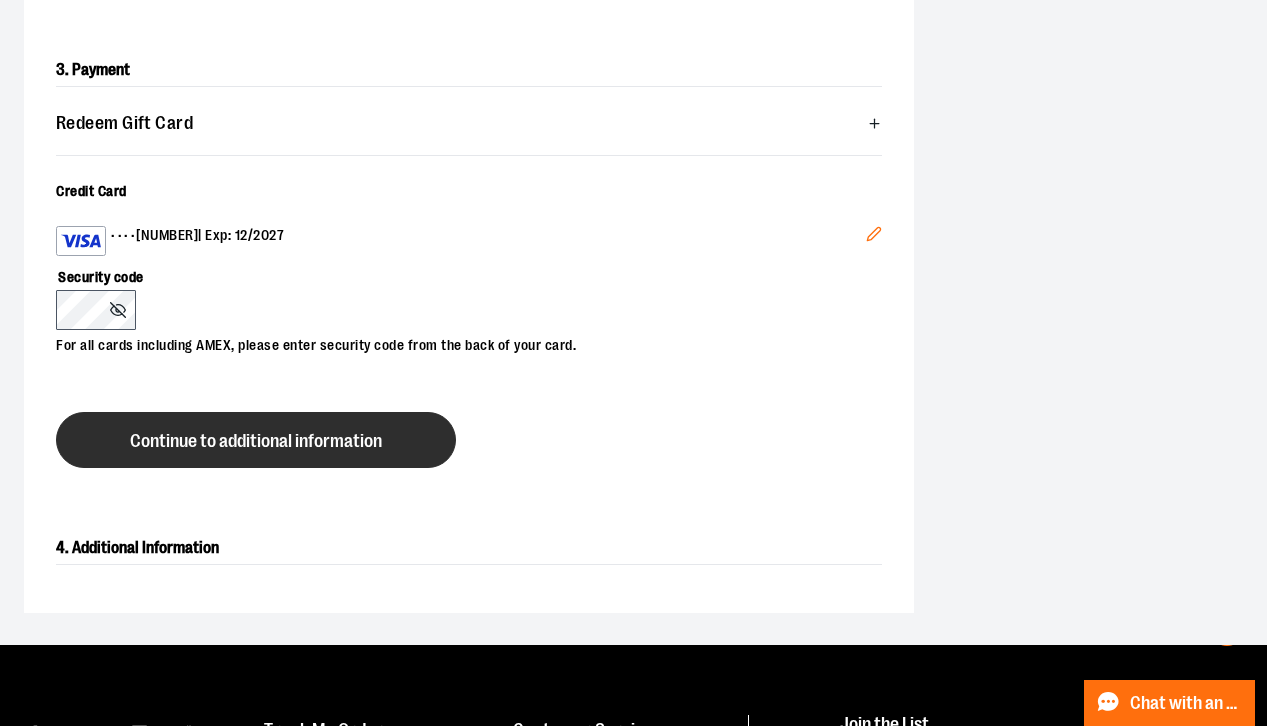 click on "Continue to additional information" at bounding box center (256, 440) 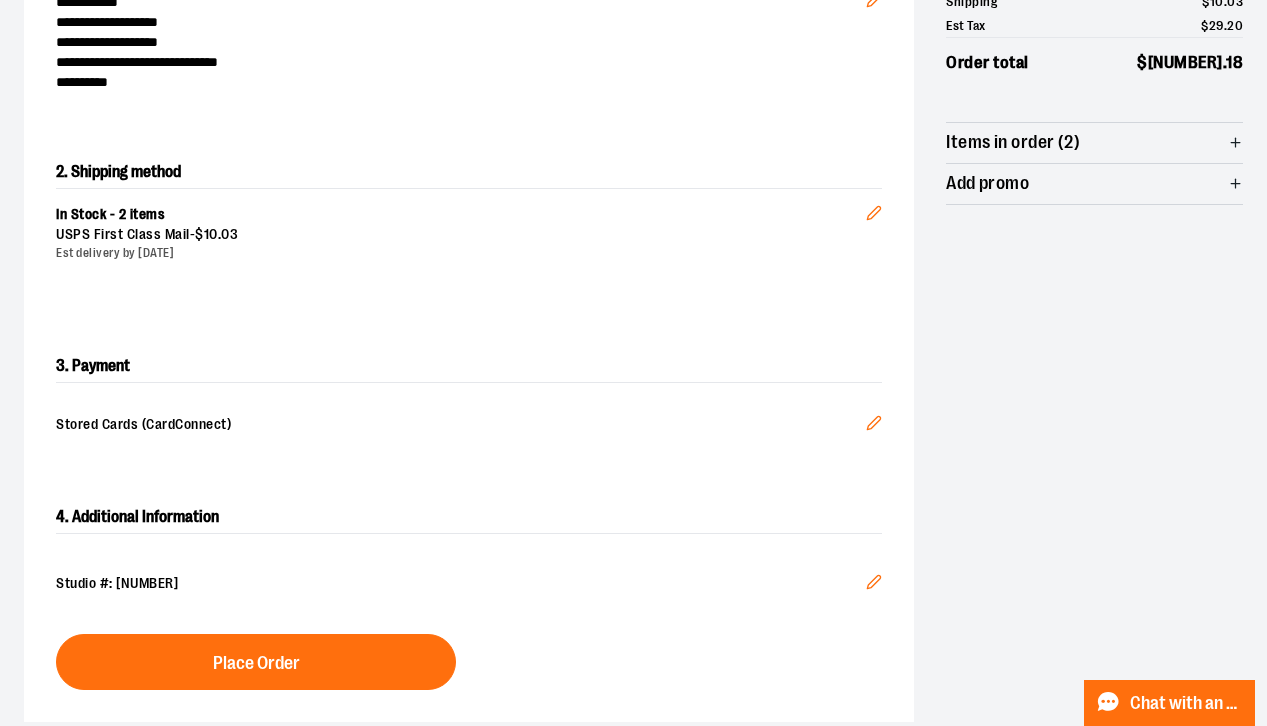 scroll, scrollTop: 347, scrollLeft: 0, axis: vertical 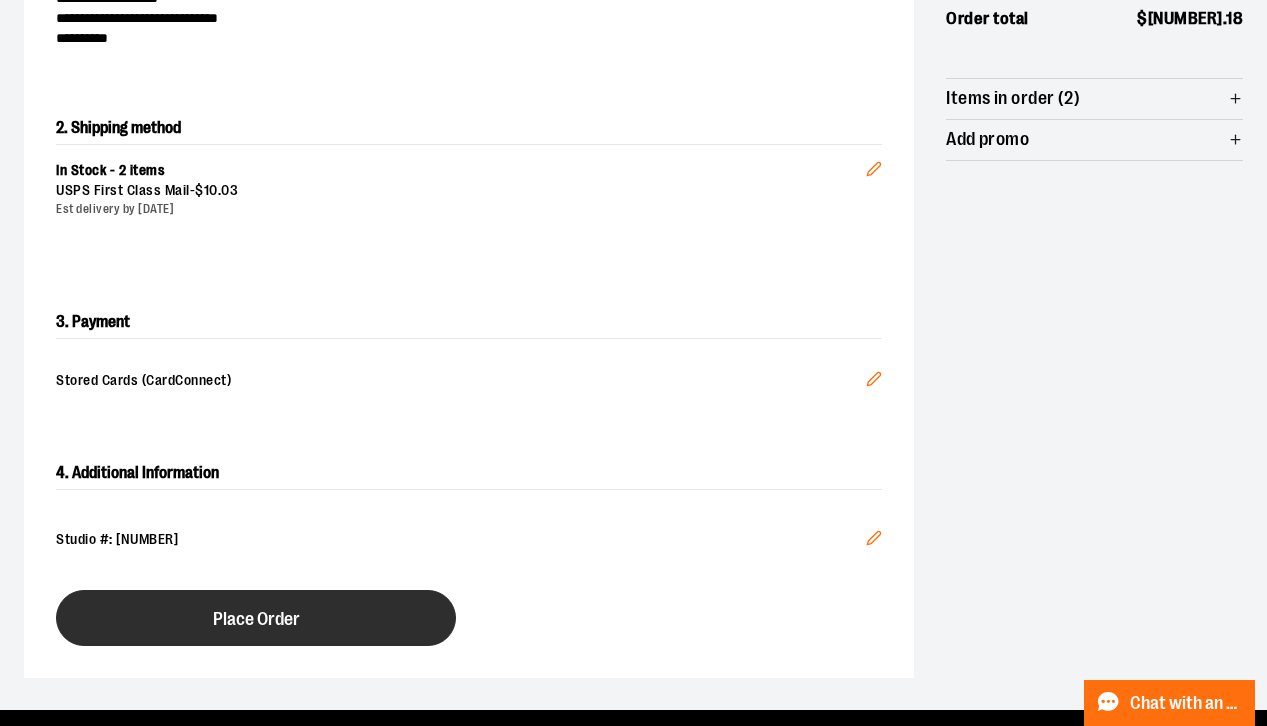 click on "Place Order" at bounding box center (256, 619) 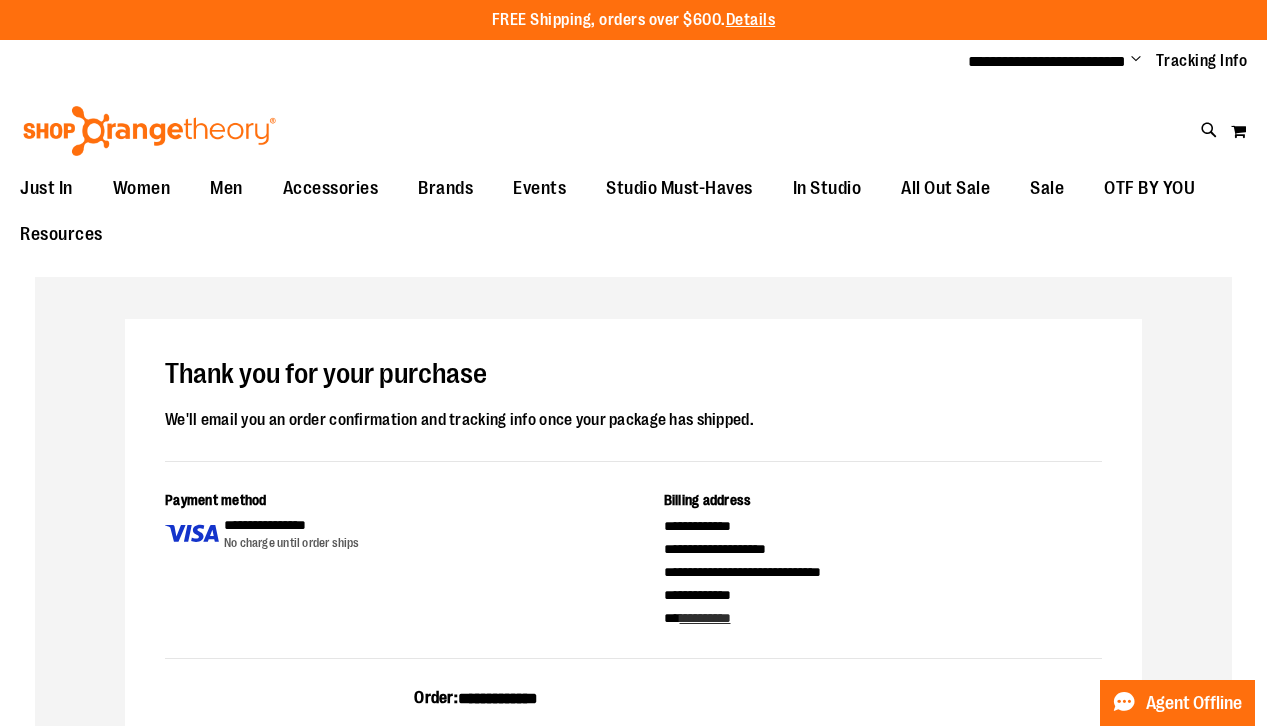 scroll, scrollTop: 0, scrollLeft: 0, axis: both 